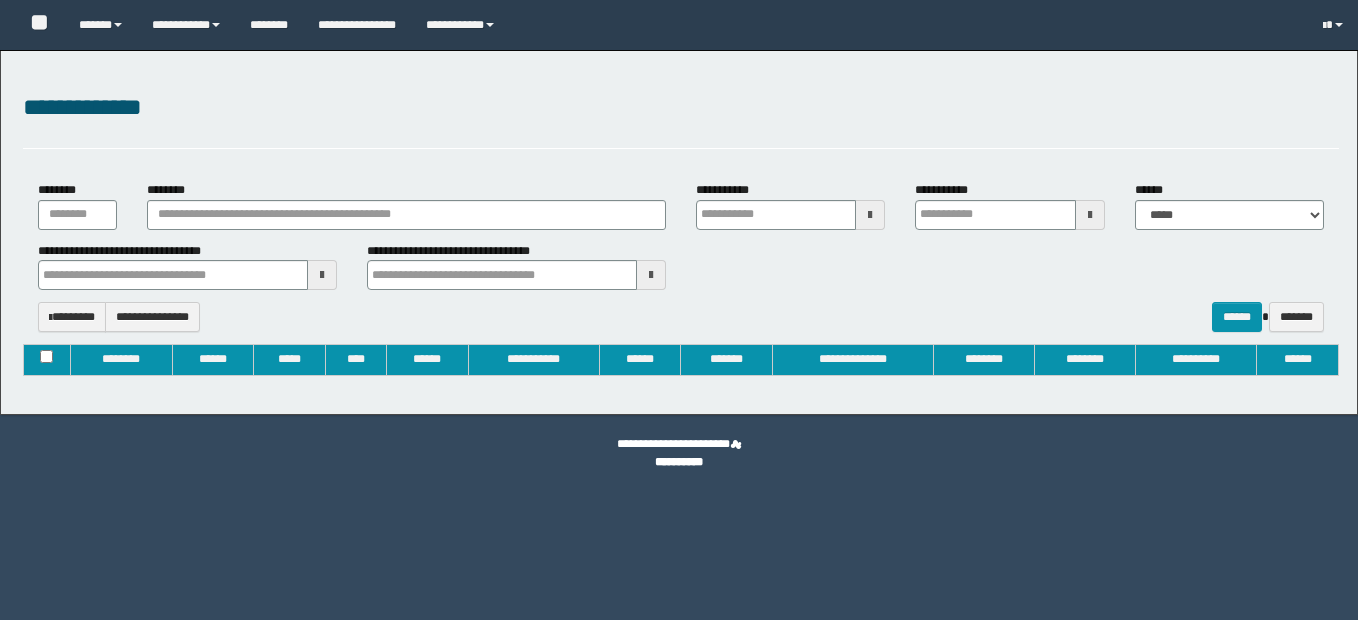 type on "**********" 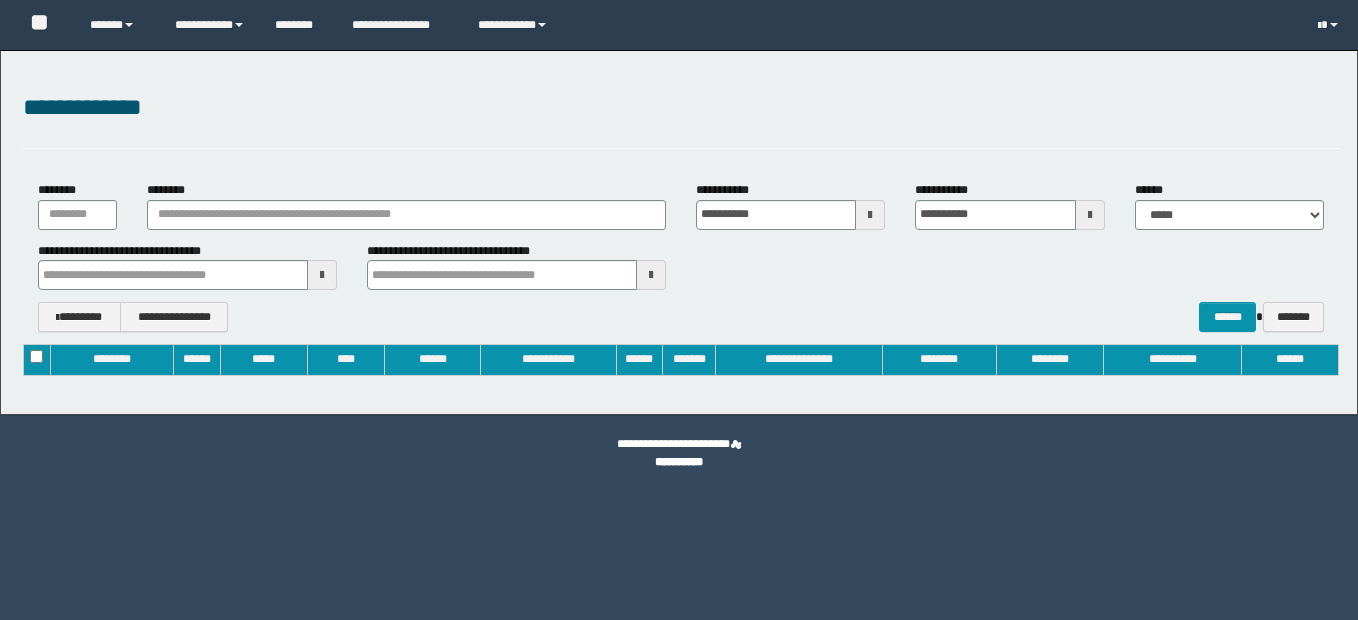 scroll, scrollTop: 0, scrollLeft: 0, axis: both 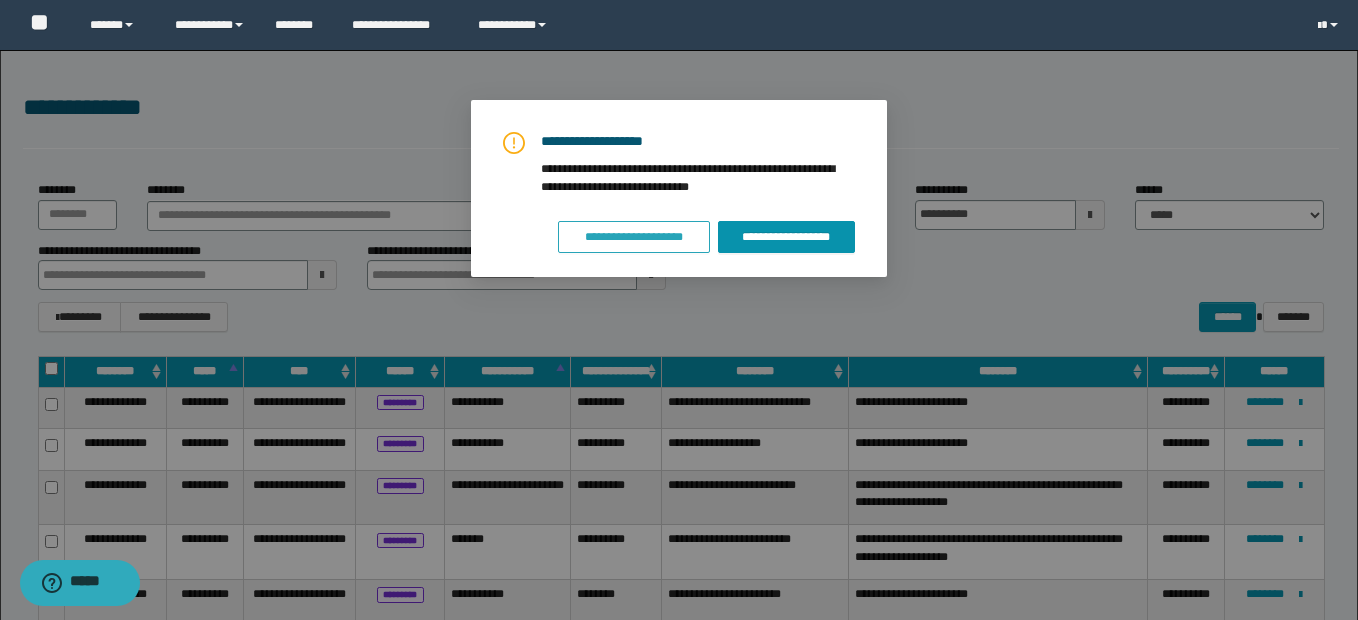 click on "**********" at bounding box center [634, 237] 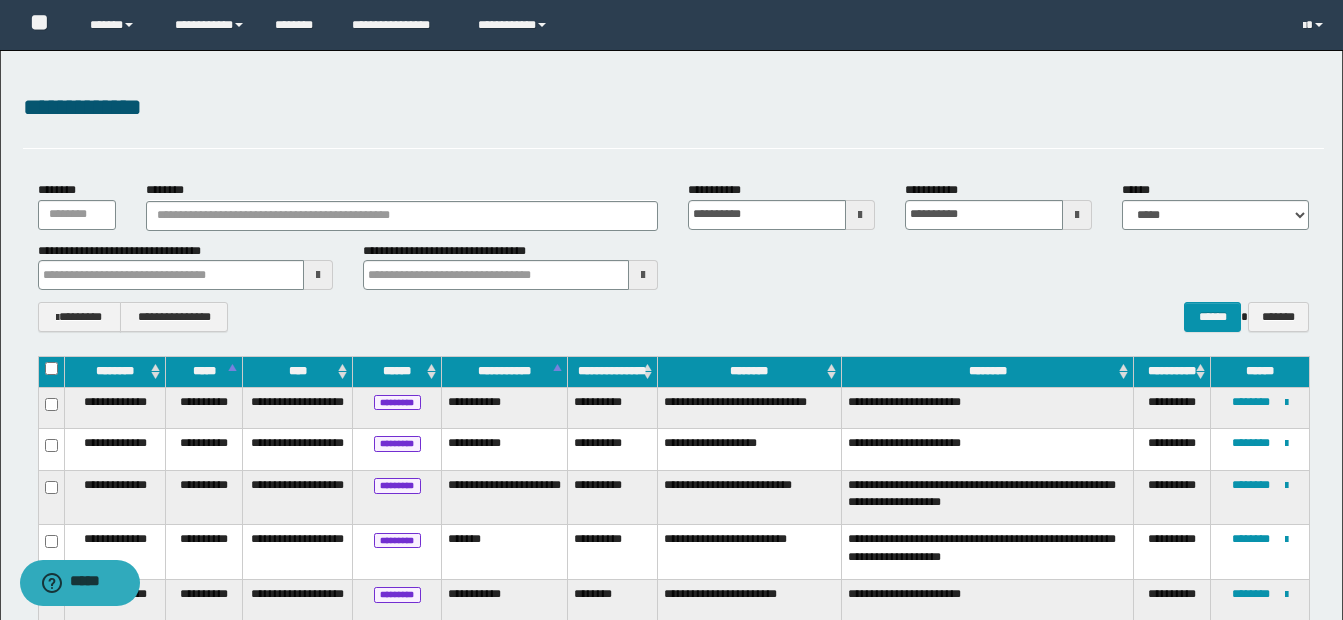 type 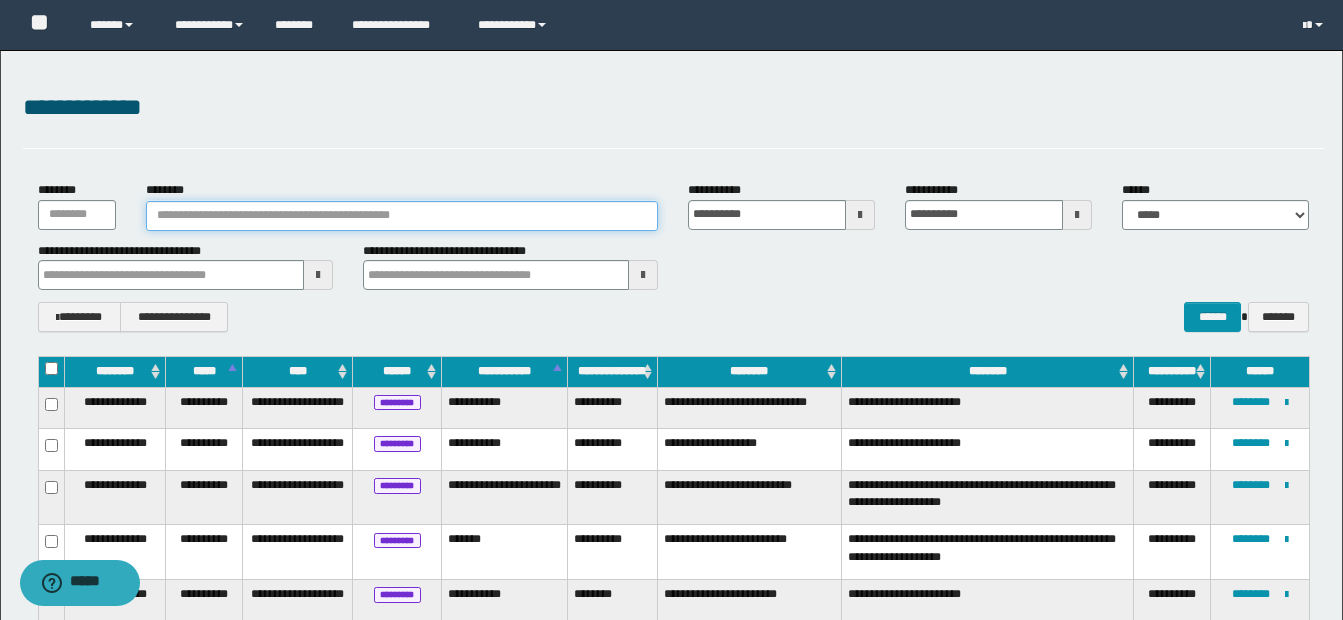 click on "********" at bounding box center (402, 216) 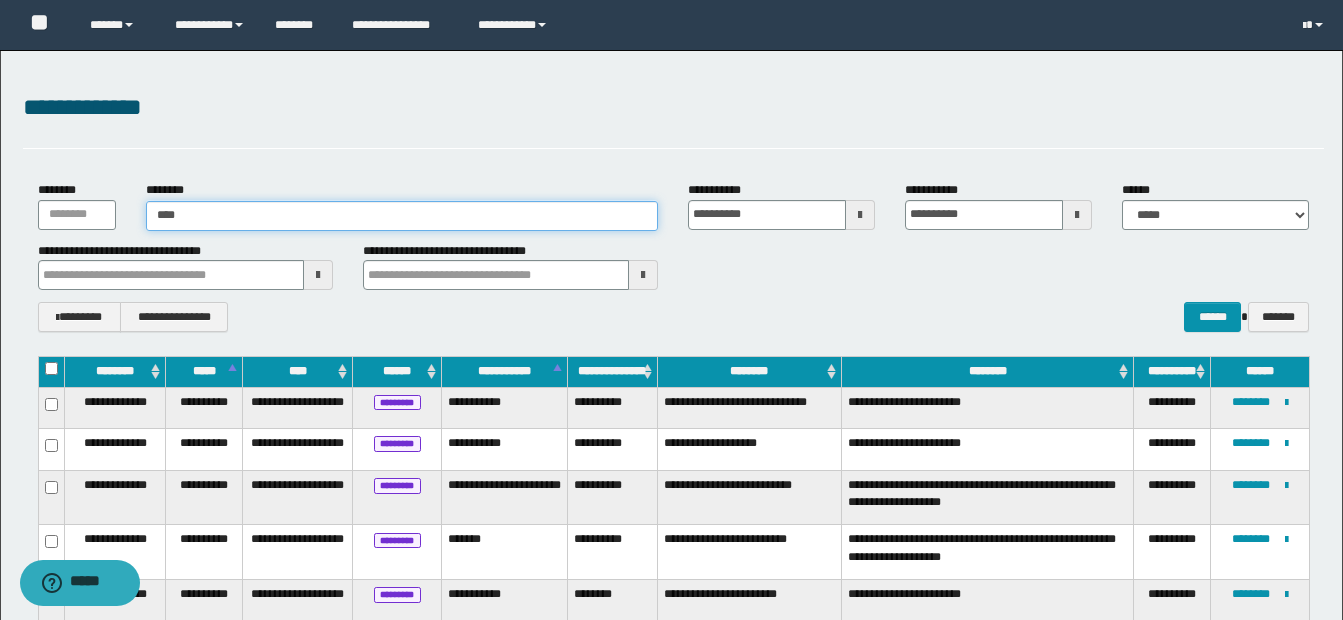 type on "*****" 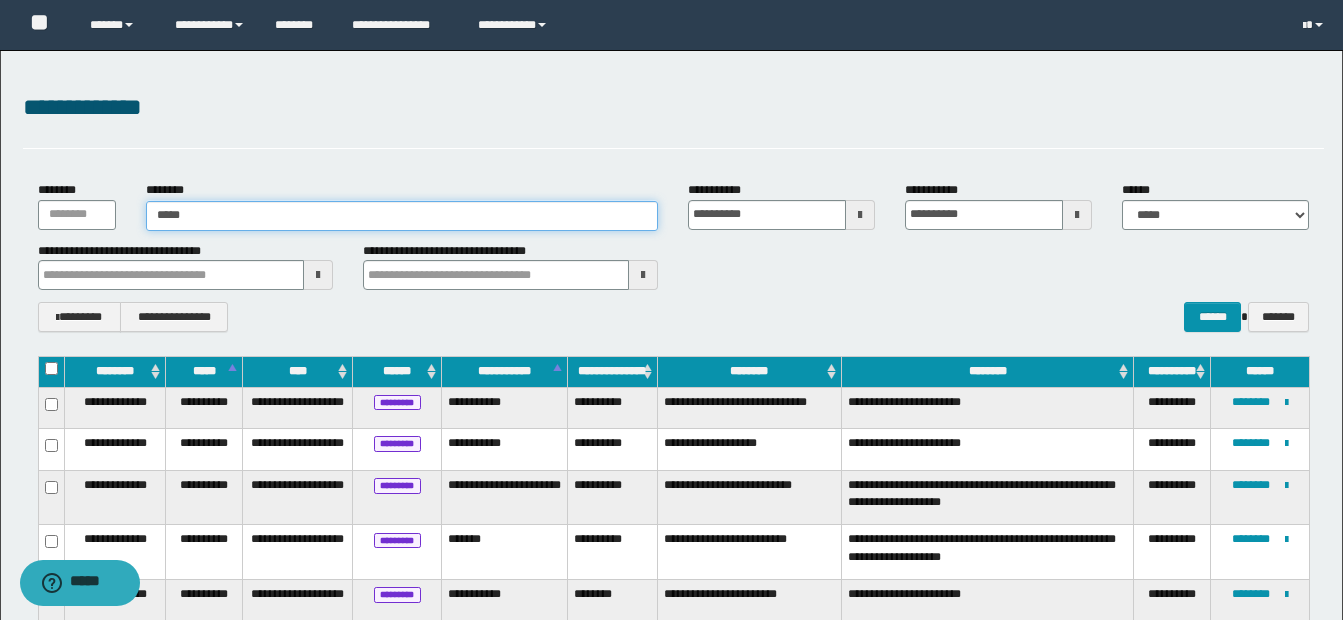 type on "*****" 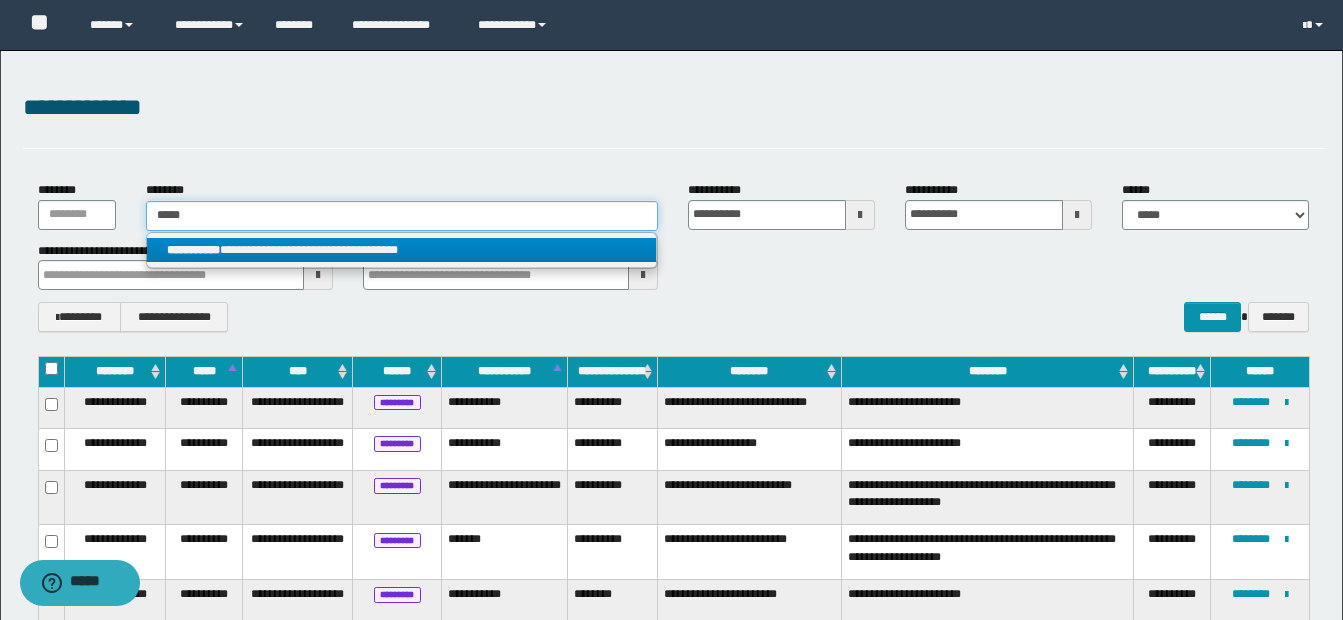 type on "*****" 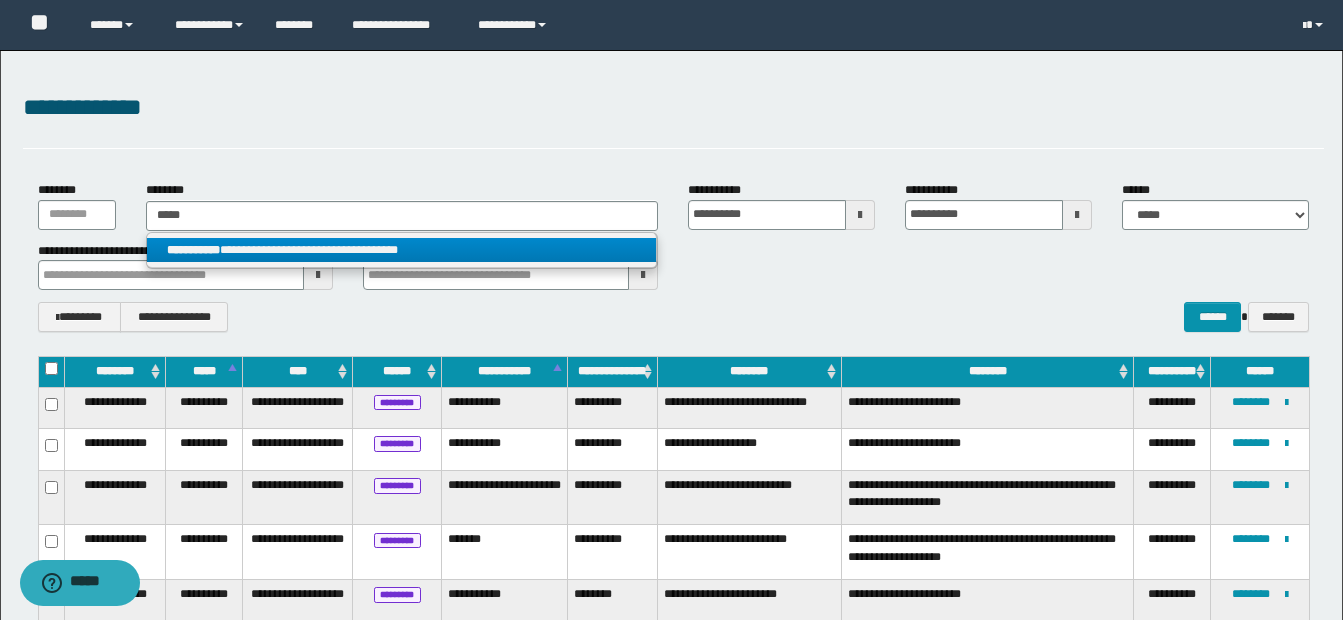 click on "**********" at bounding box center [401, 250] 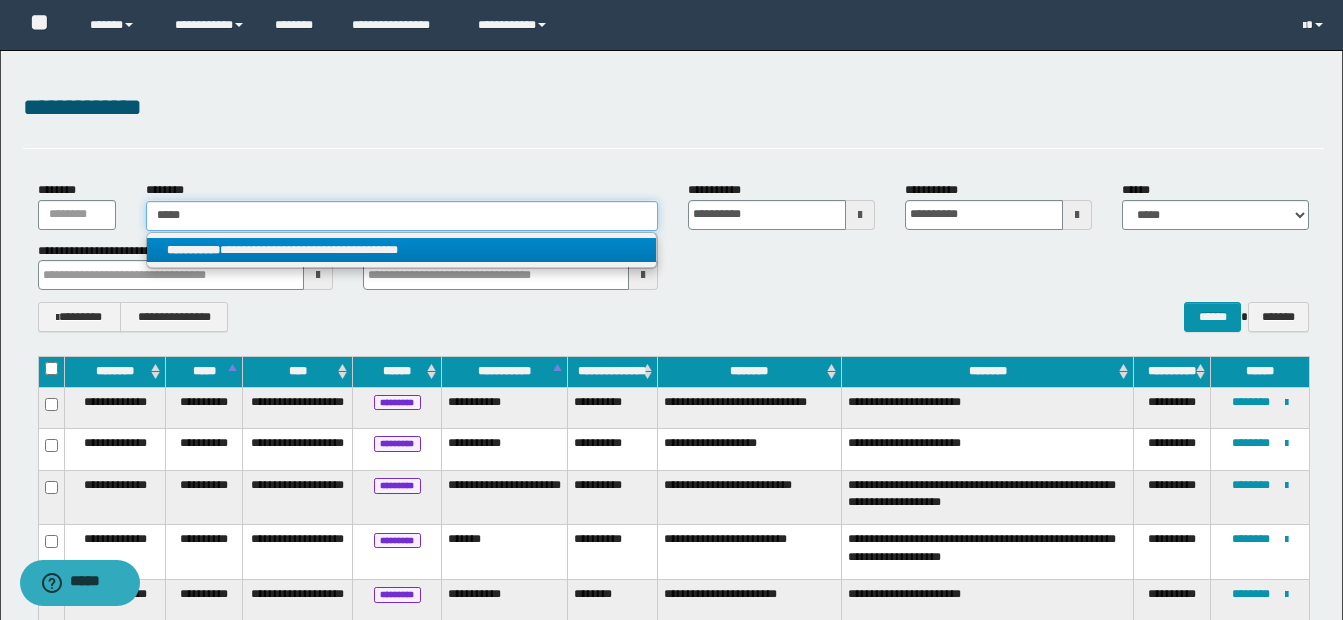 type 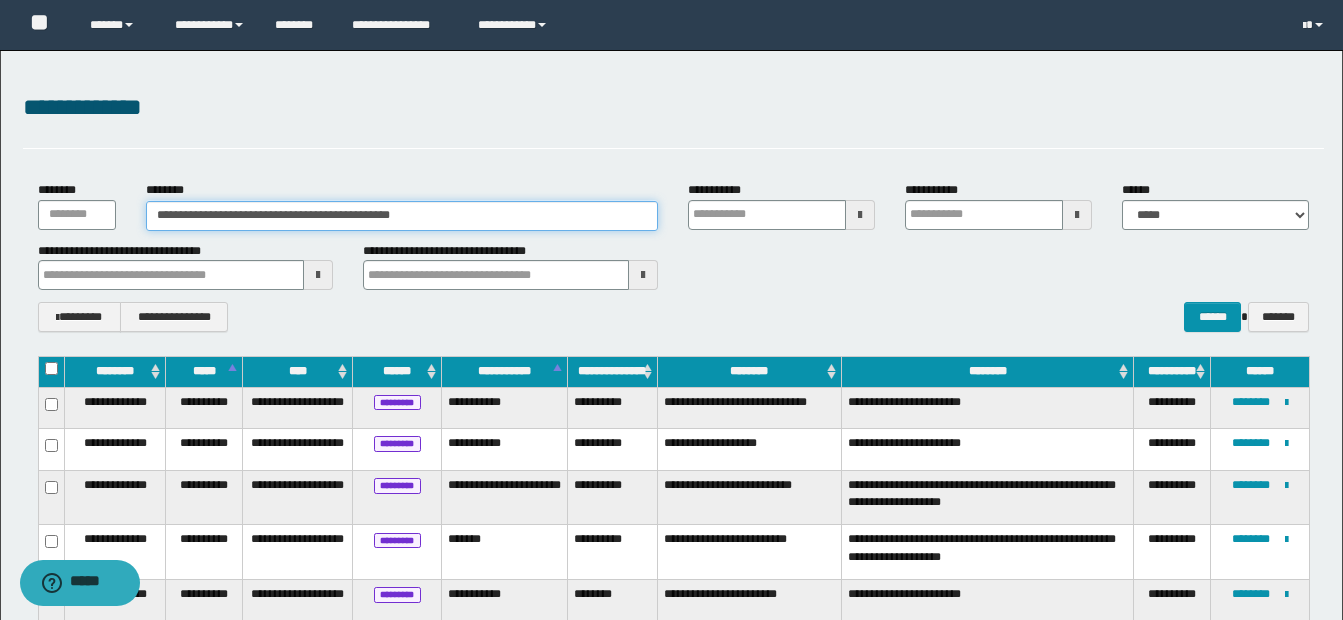 type 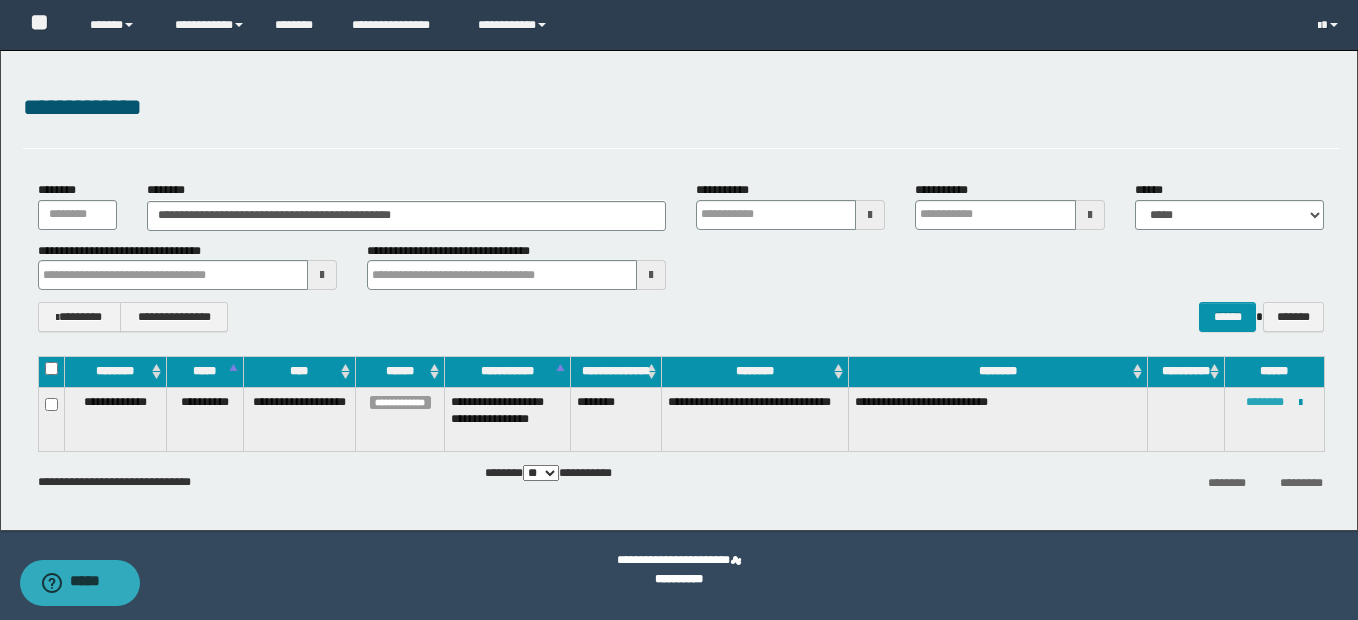 click on "********" at bounding box center (1265, 402) 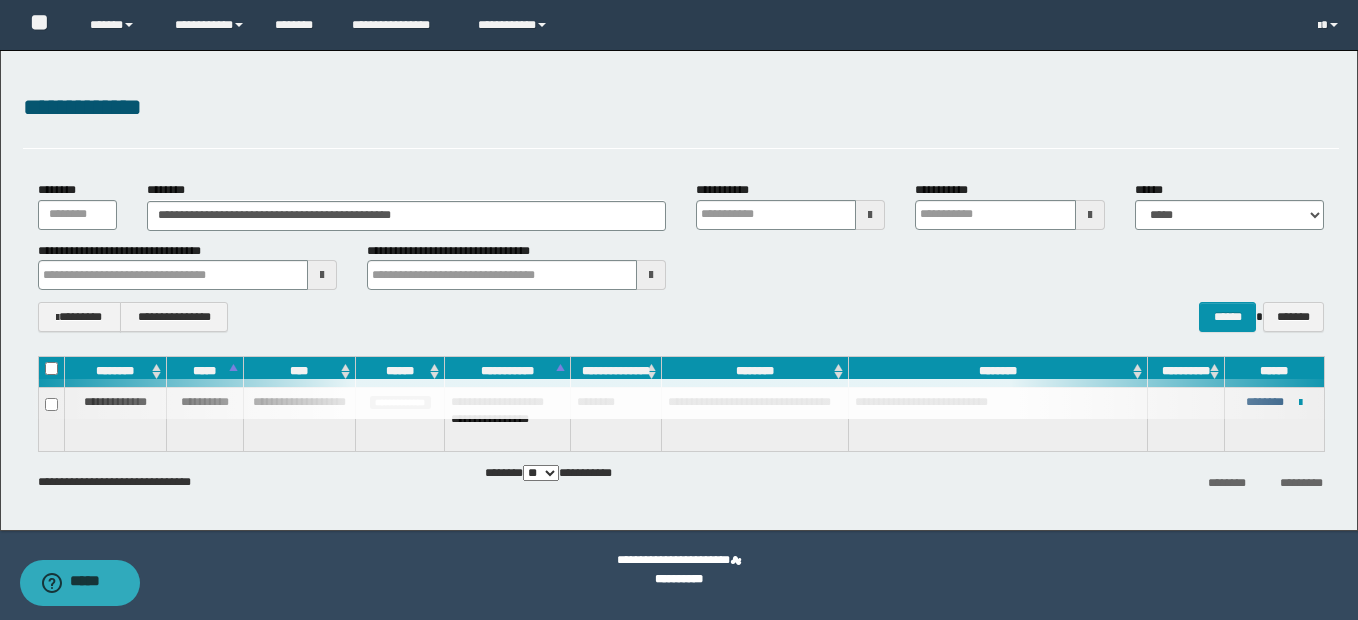 type 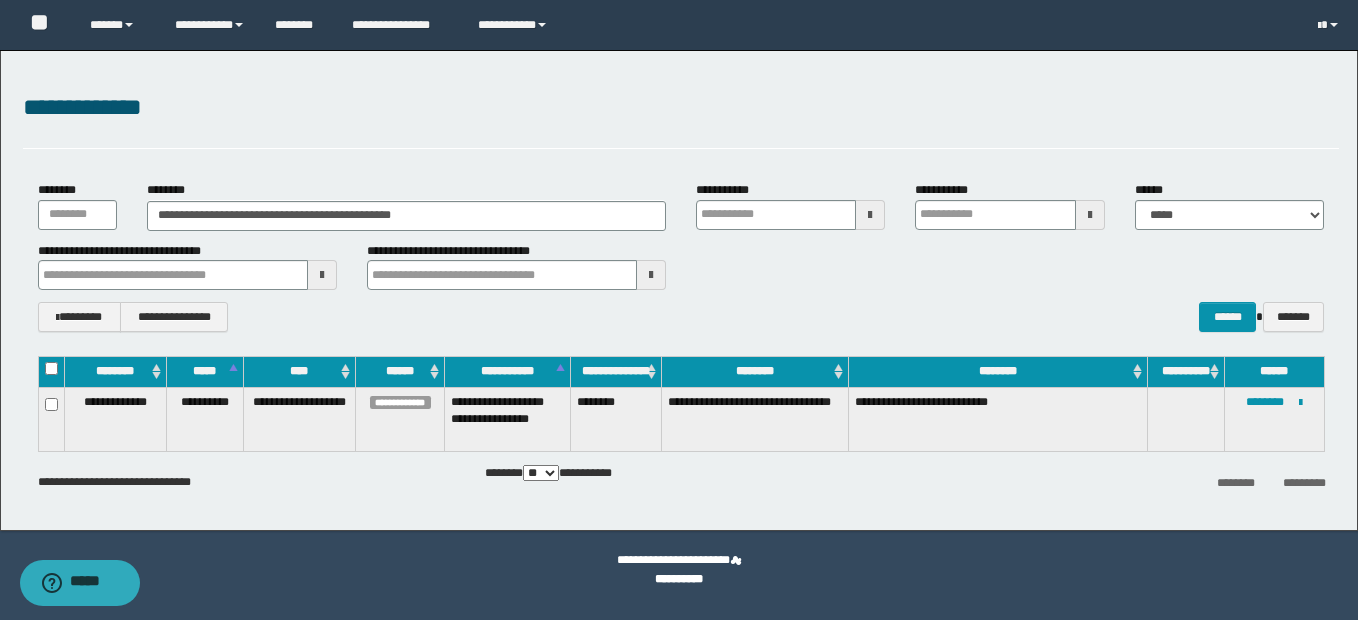 type 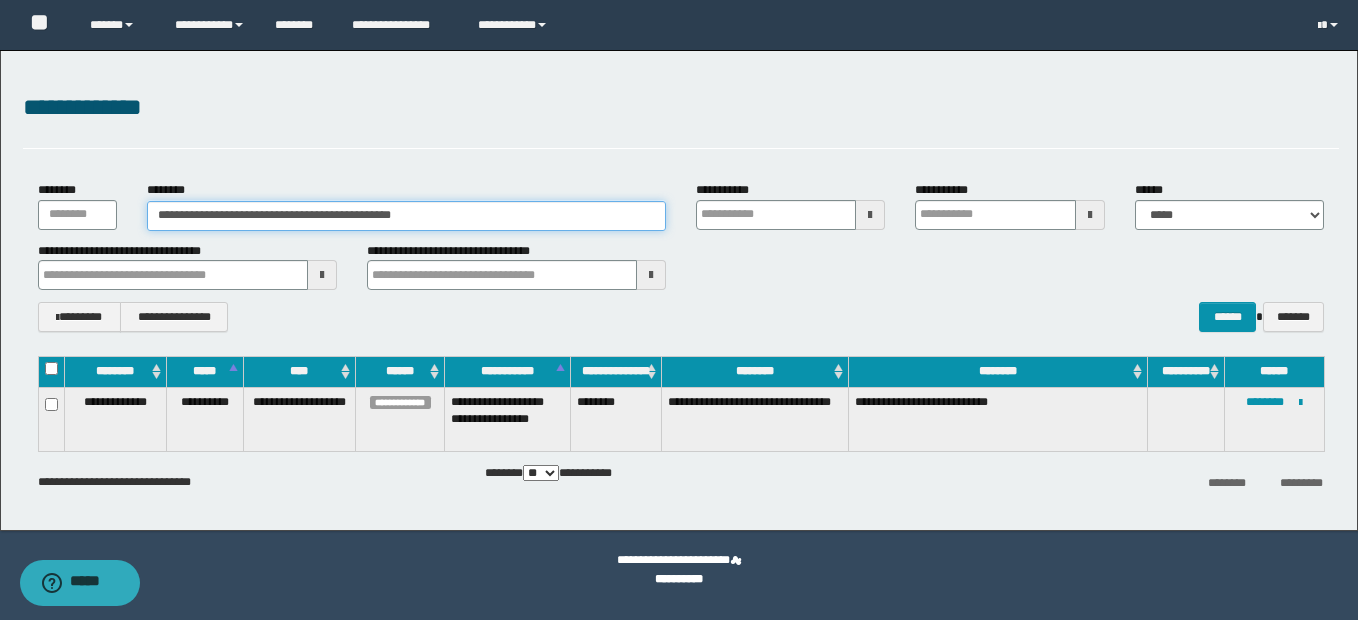 click on "**********" at bounding box center (406, 216) 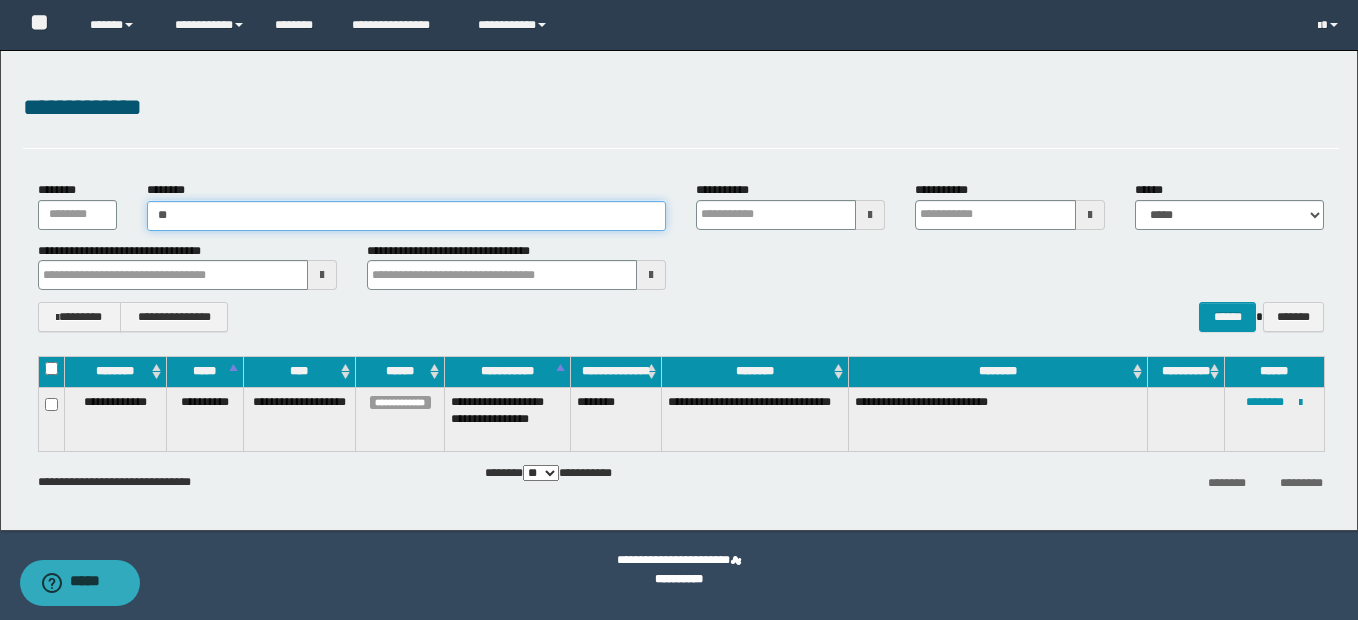 type on "*" 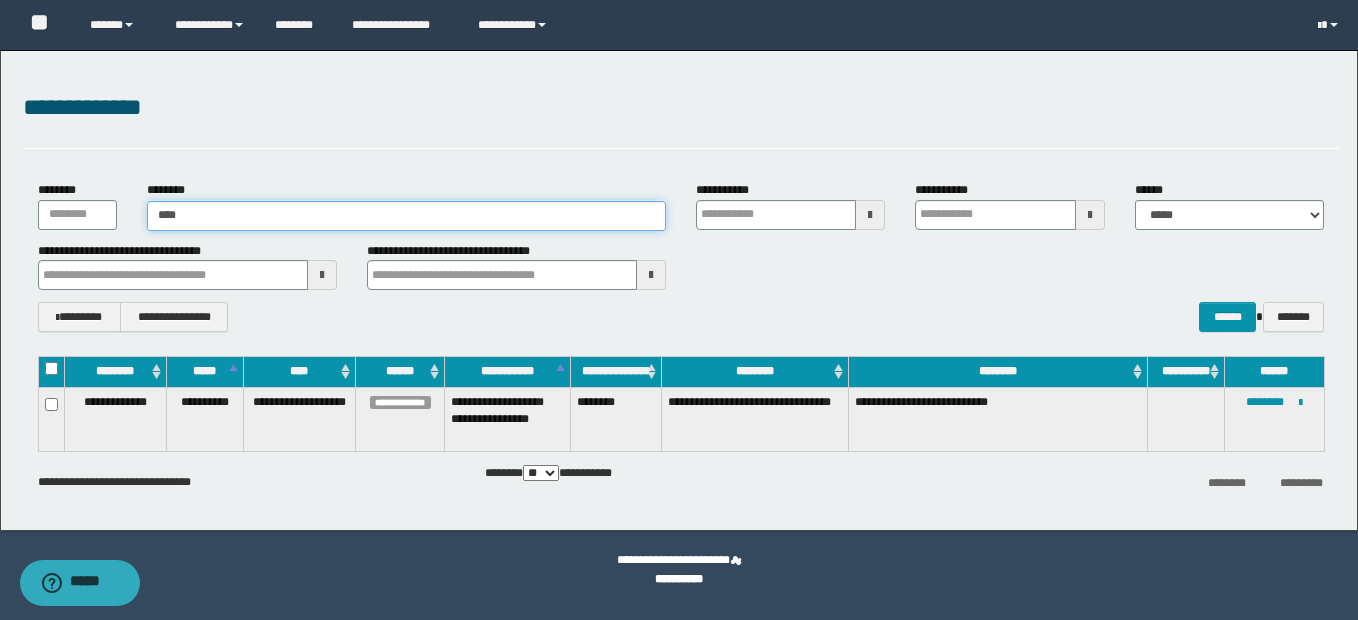 type on "*****" 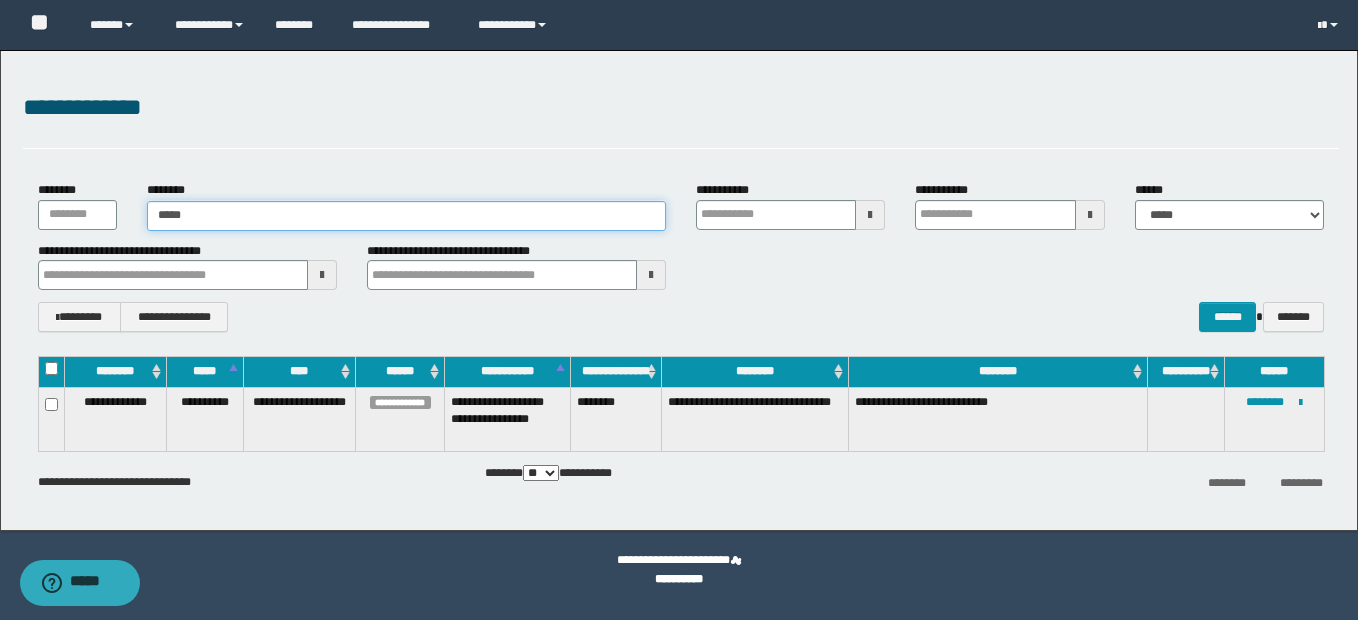 type on "*****" 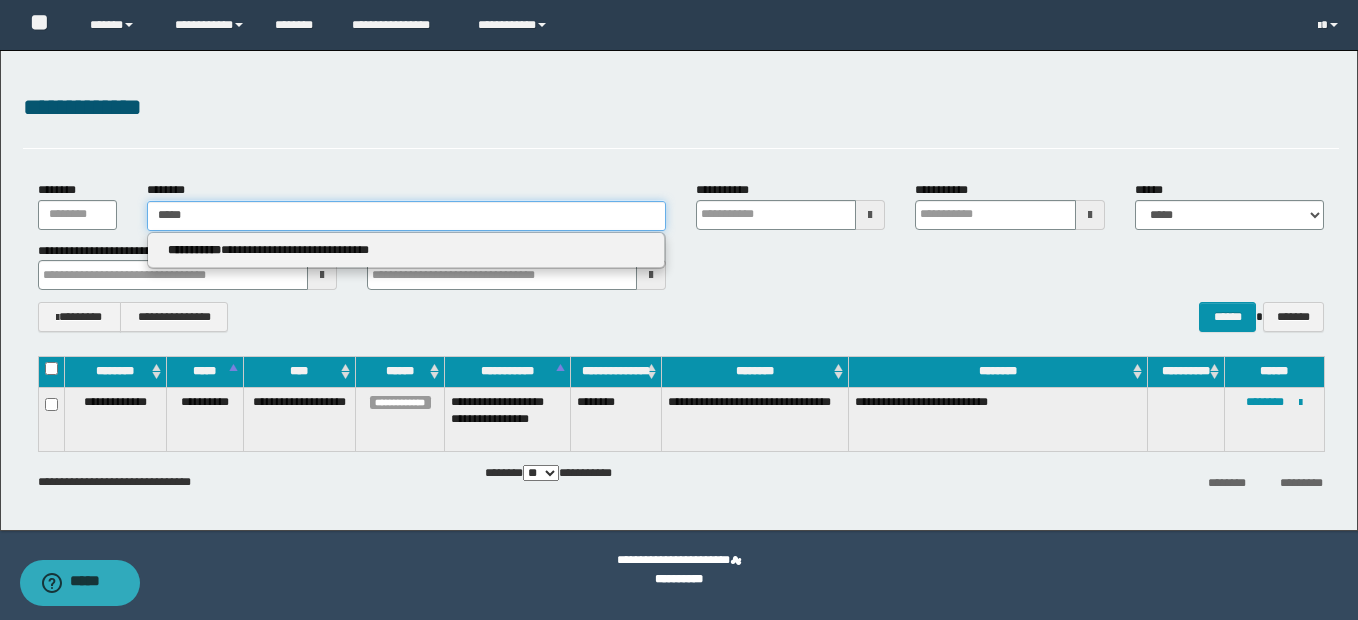 type 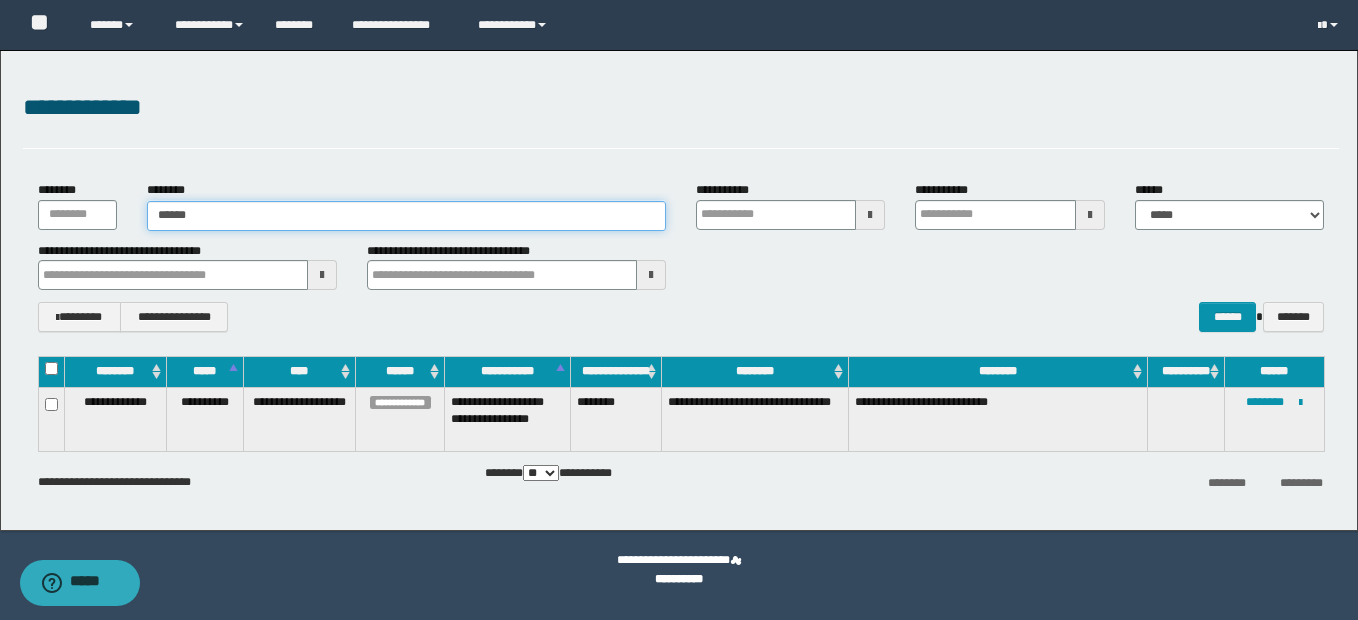 type on "*******" 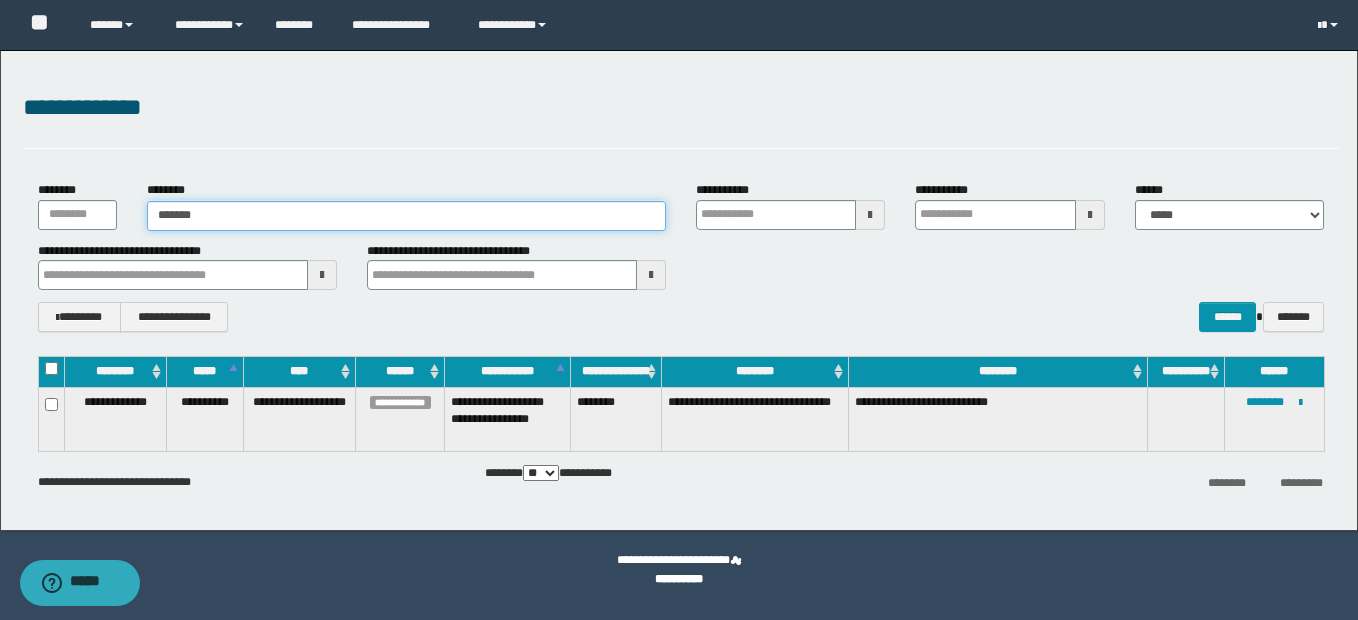 type on "*******" 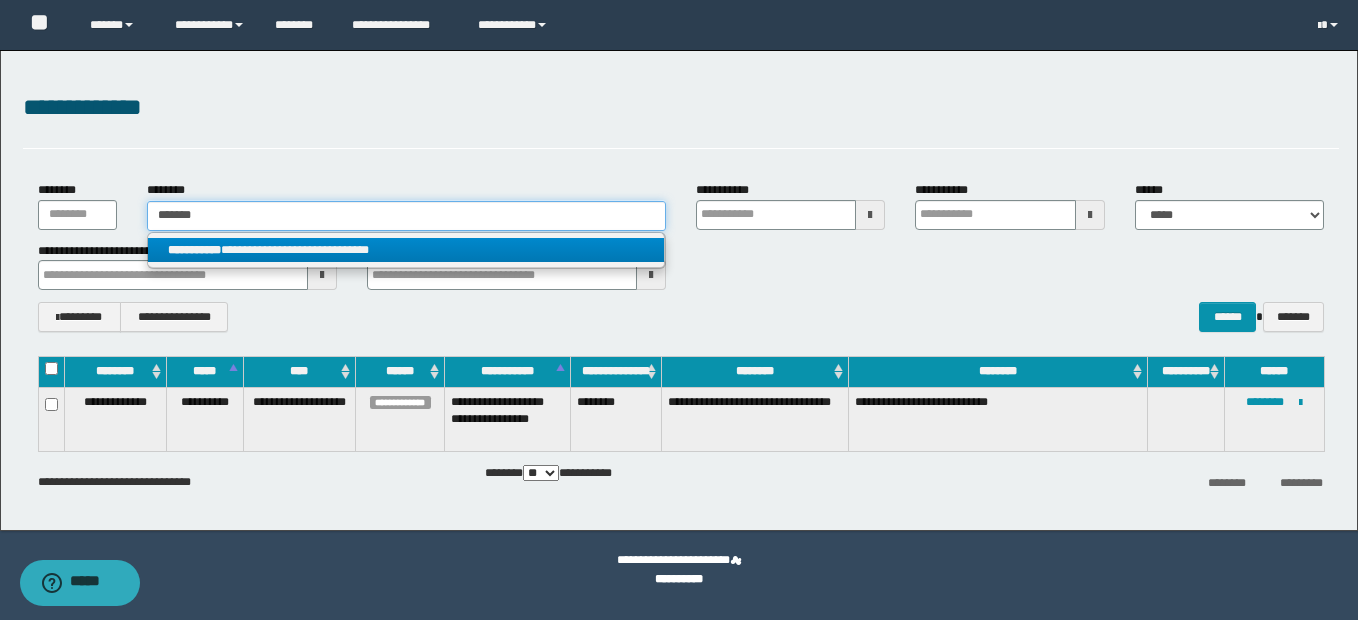 type on "*******" 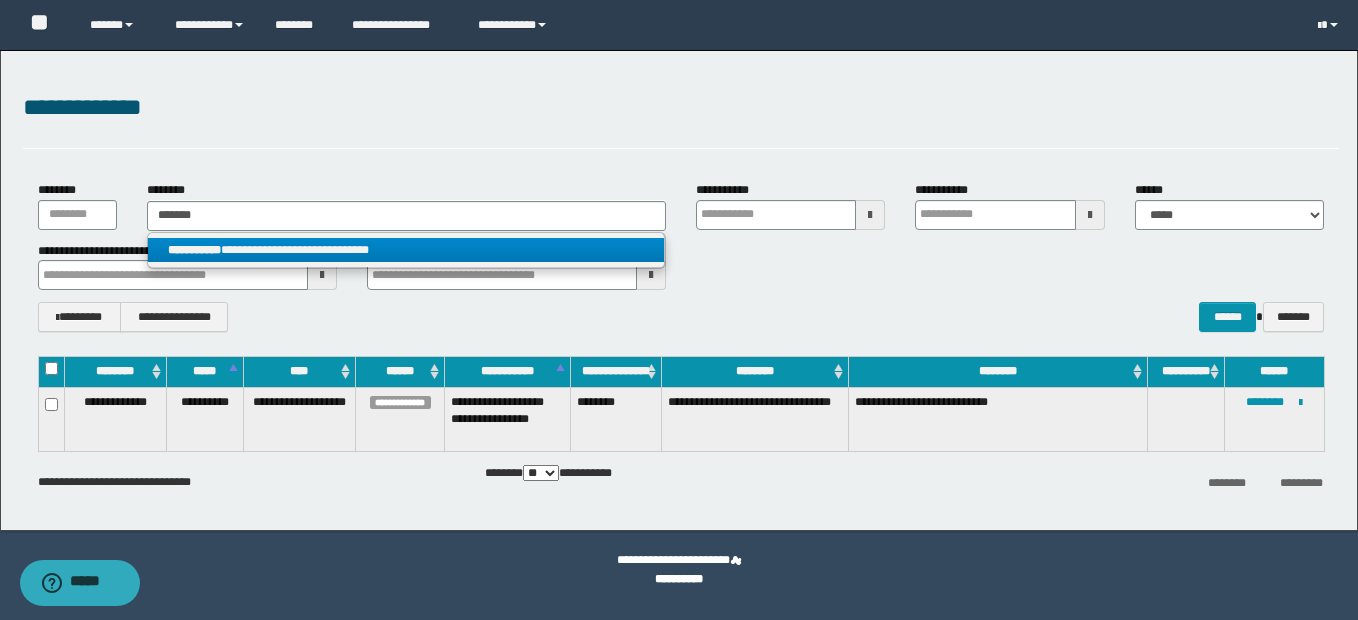 click on "**********" at bounding box center [406, 250] 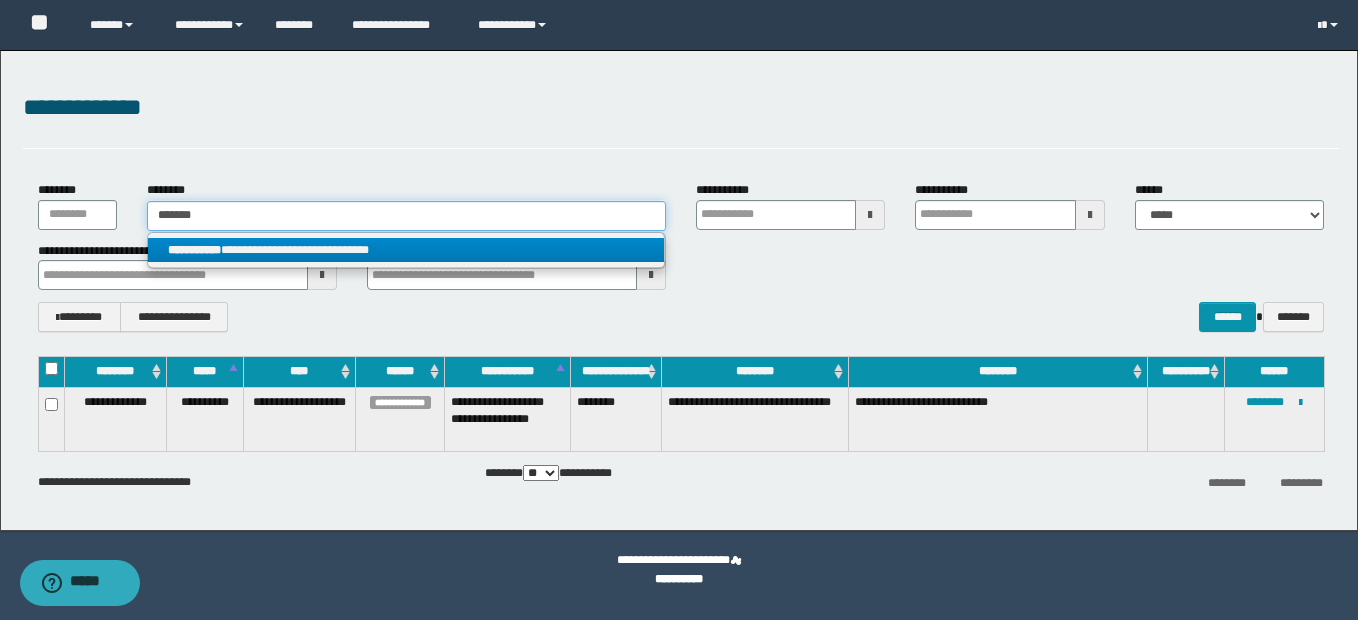 type 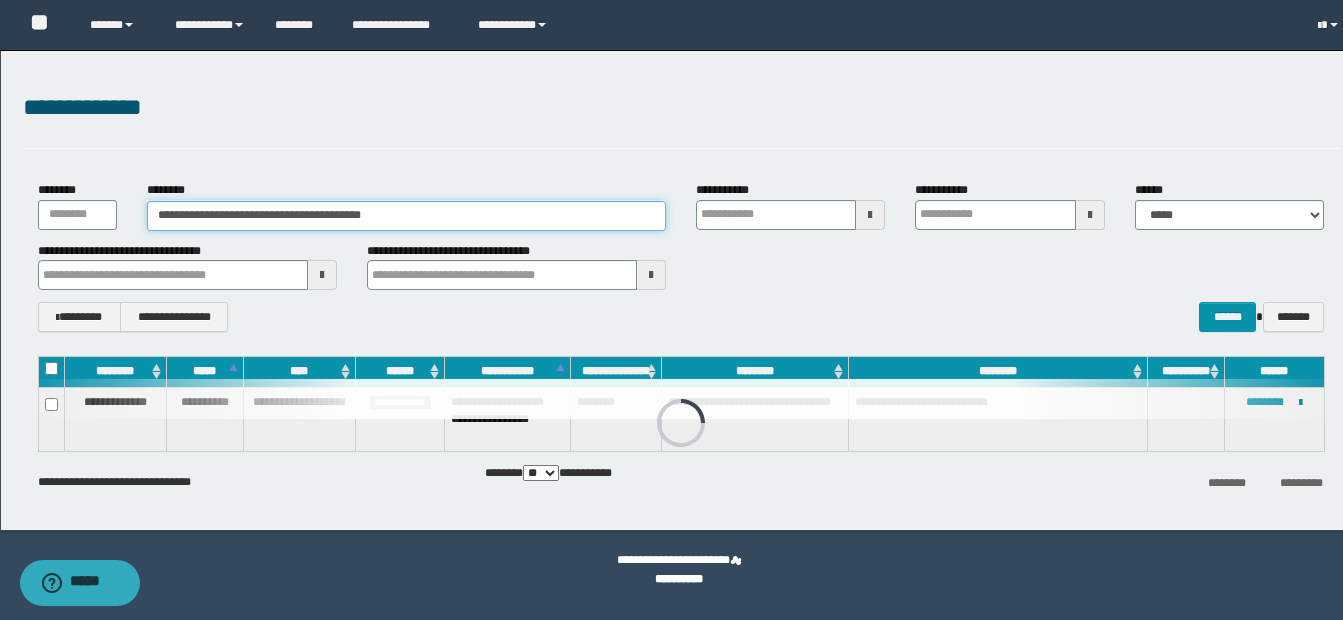 type 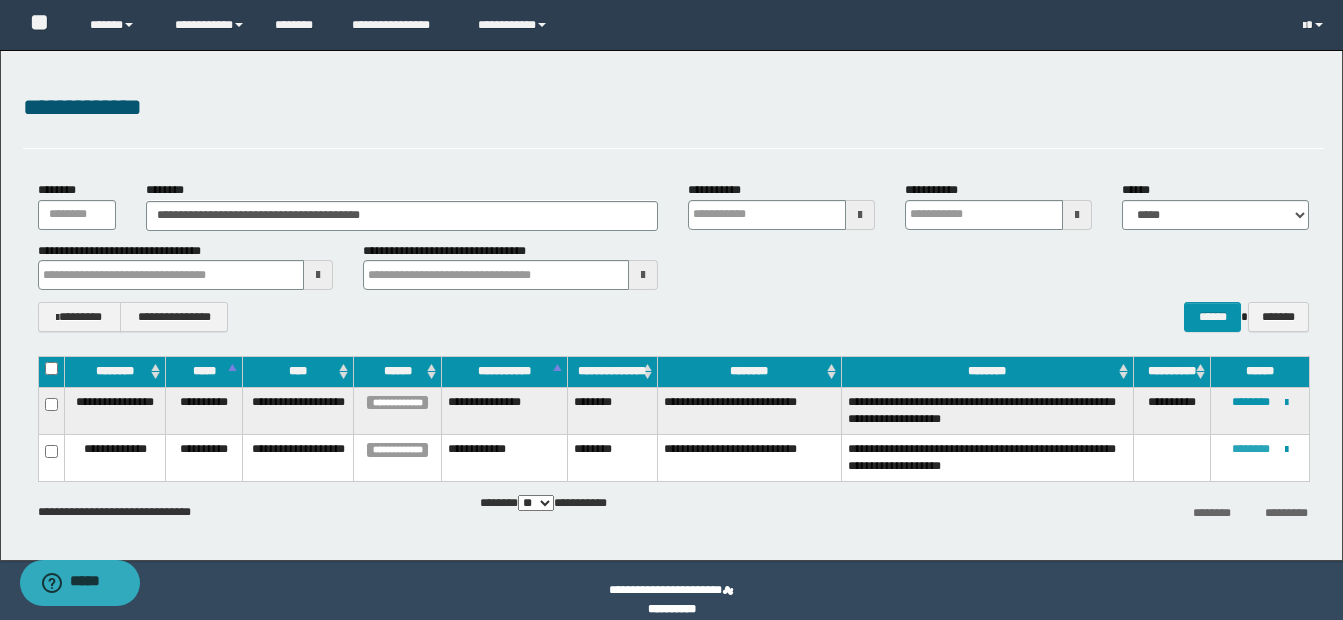click on "********" at bounding box center [1251, 449] 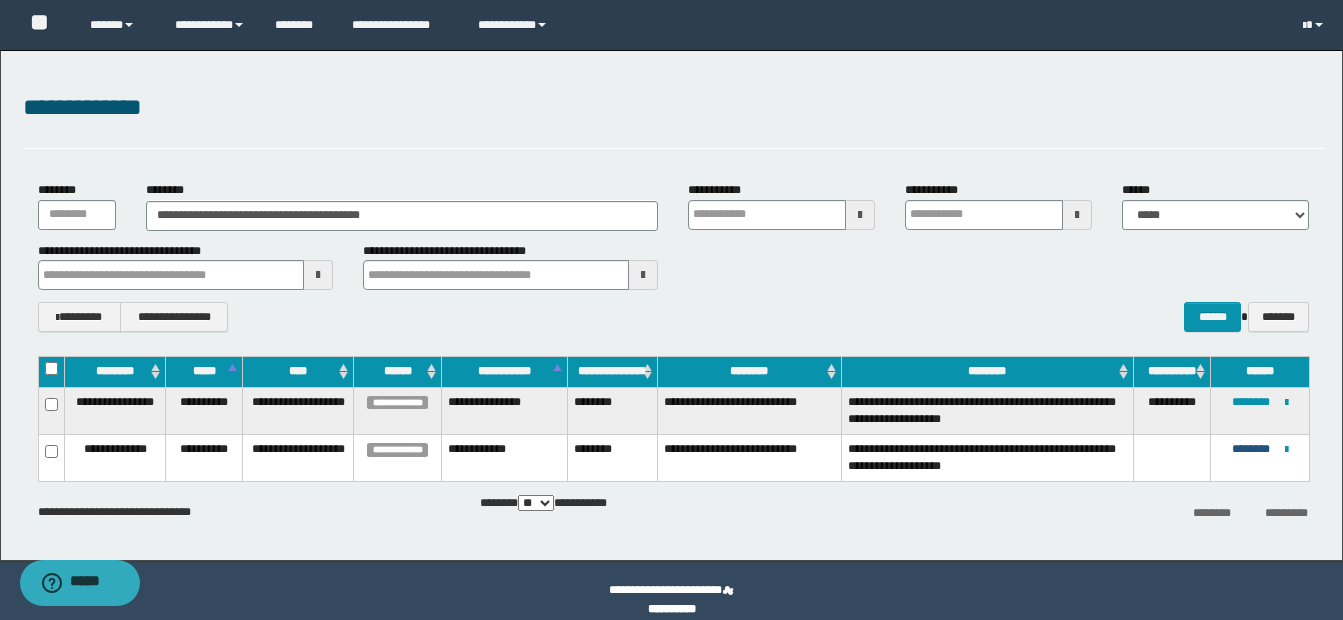type 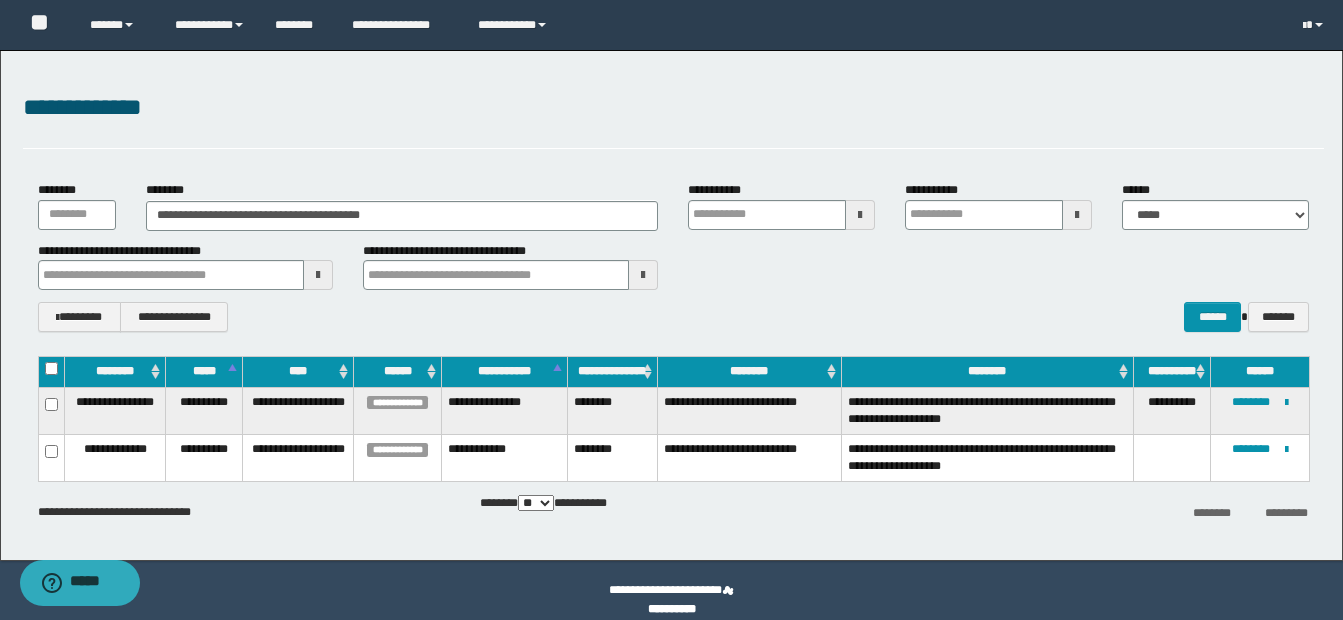 type 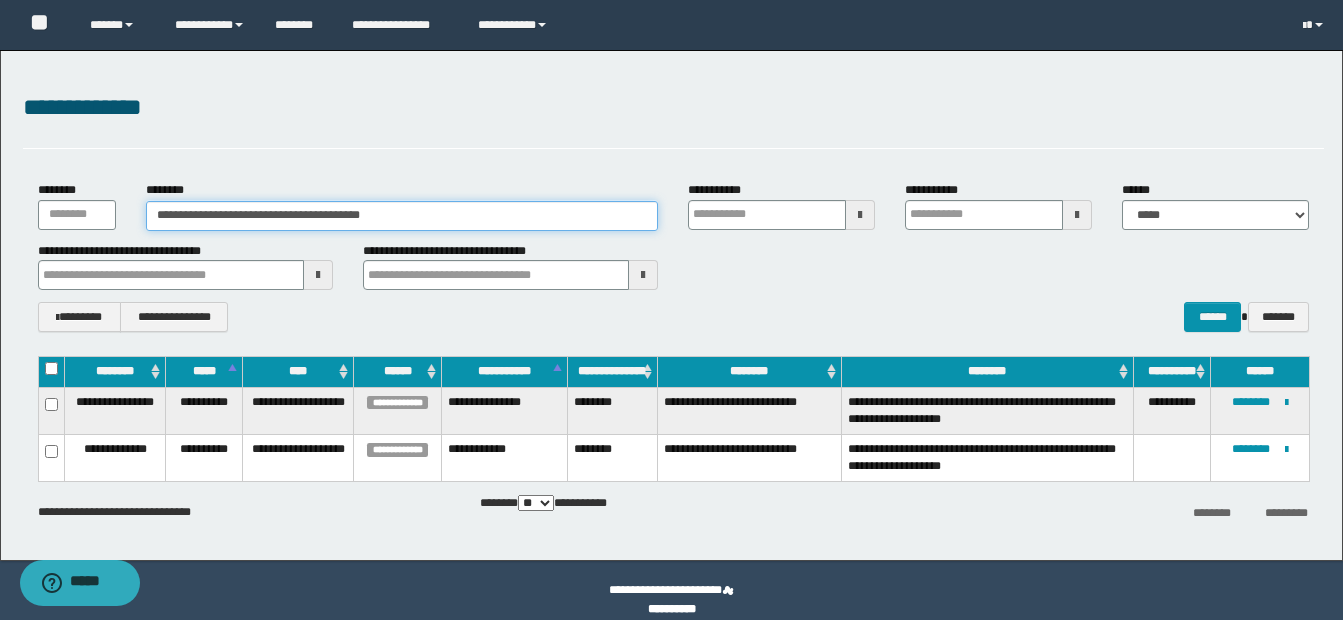 click on "**********" at bounding box center (402, 216) 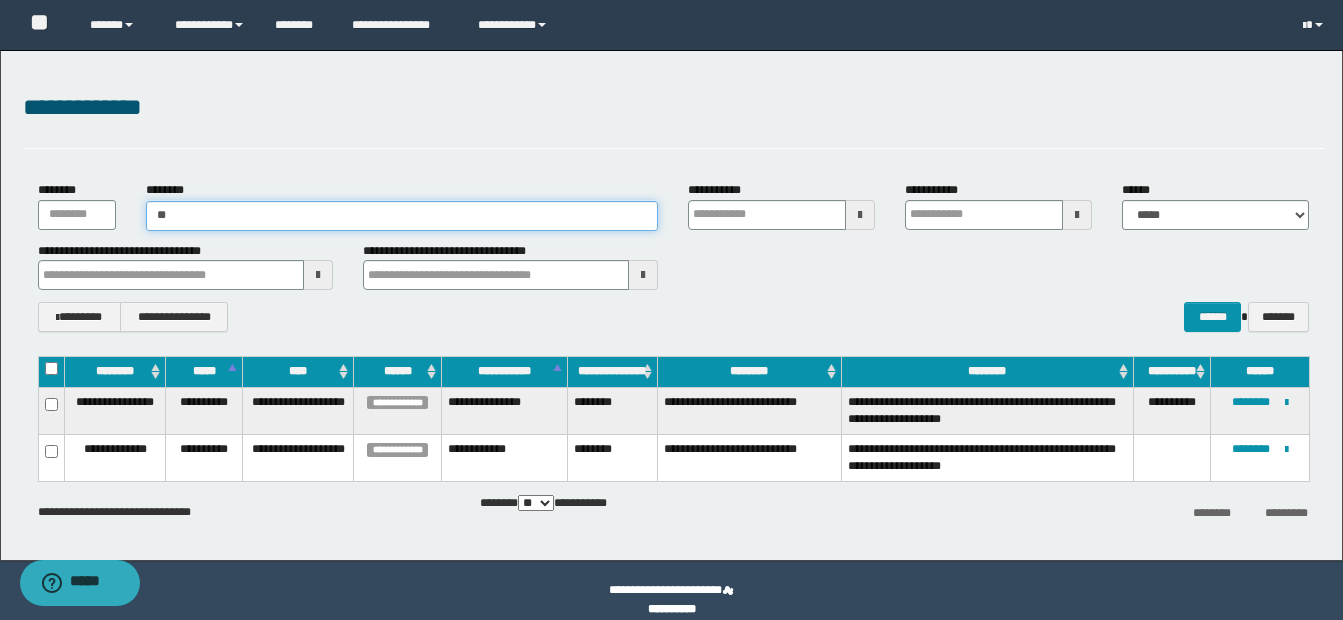 type on "*" 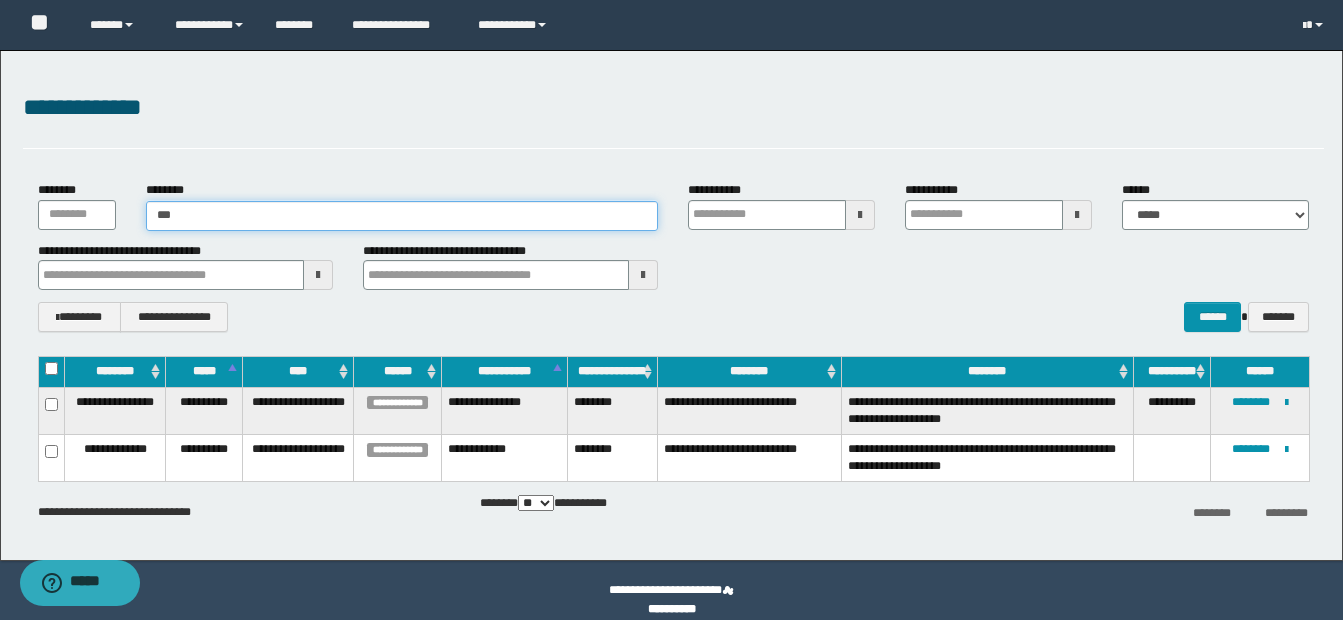 type on "****" 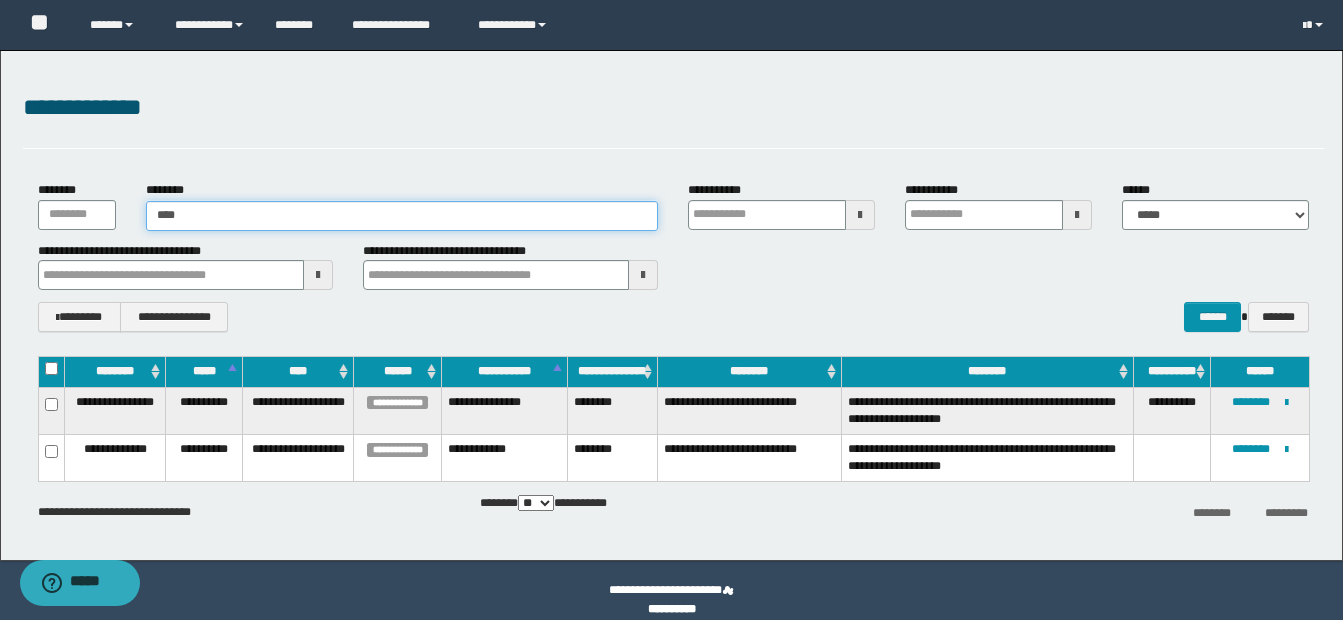type on "****" 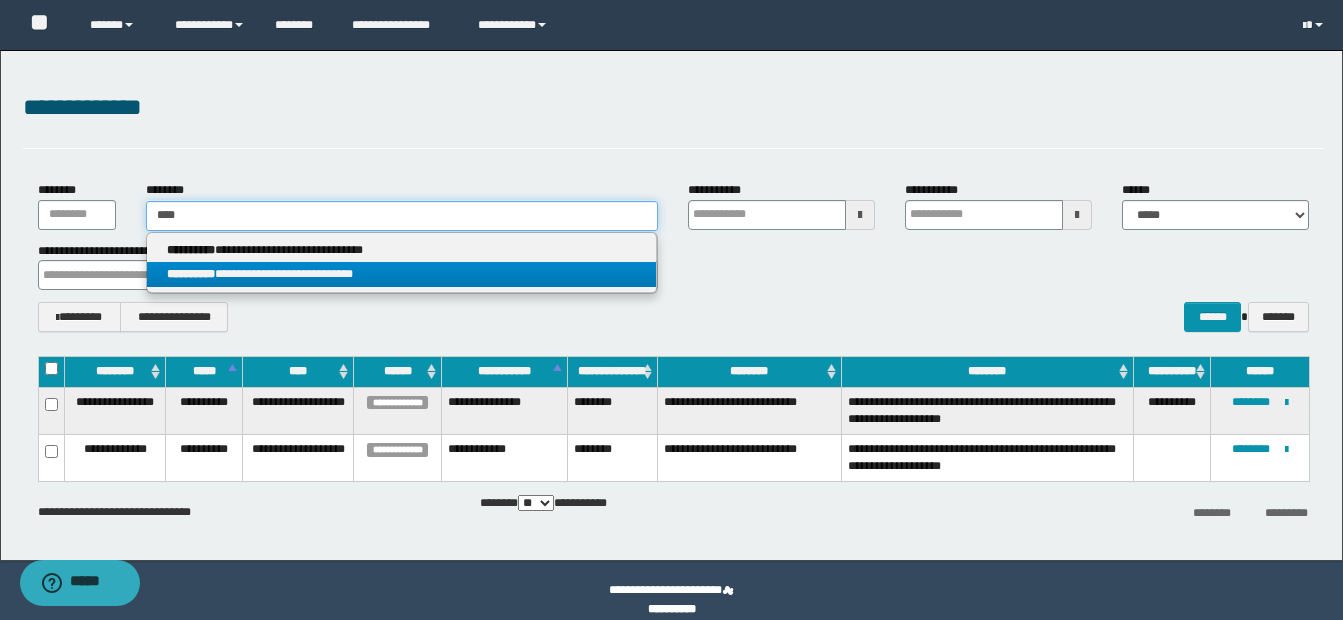 type on "****" 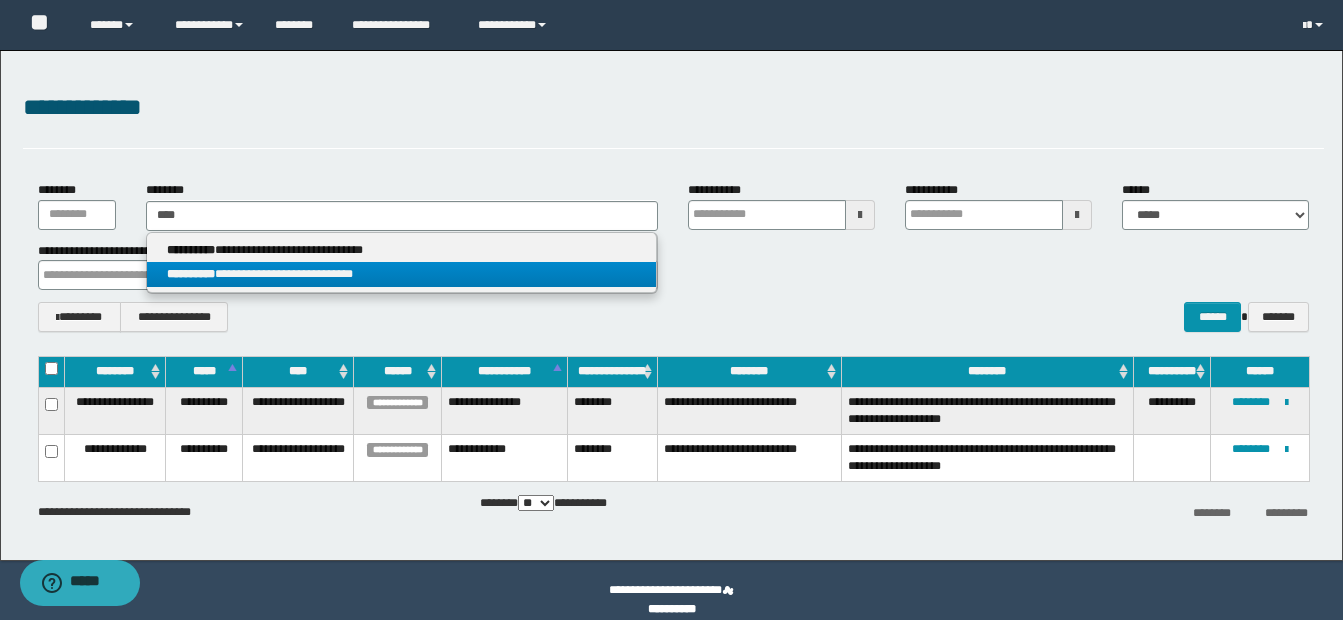 click on "**********" at bounding box center [401, 274] 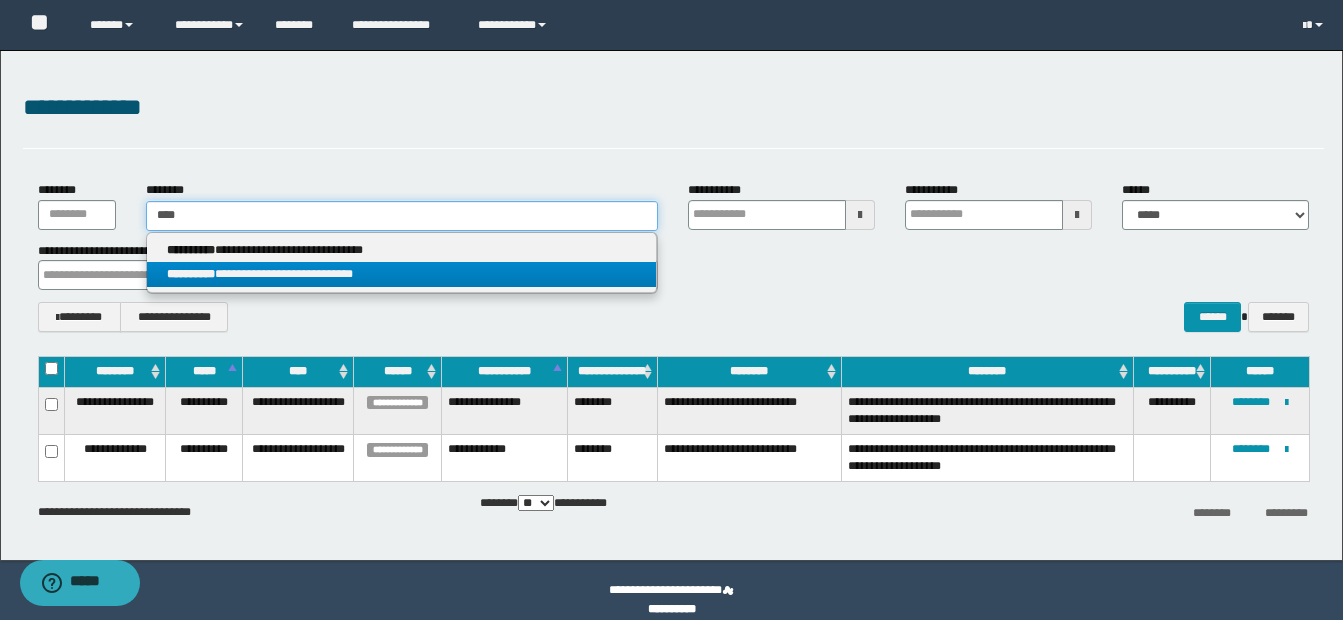 type 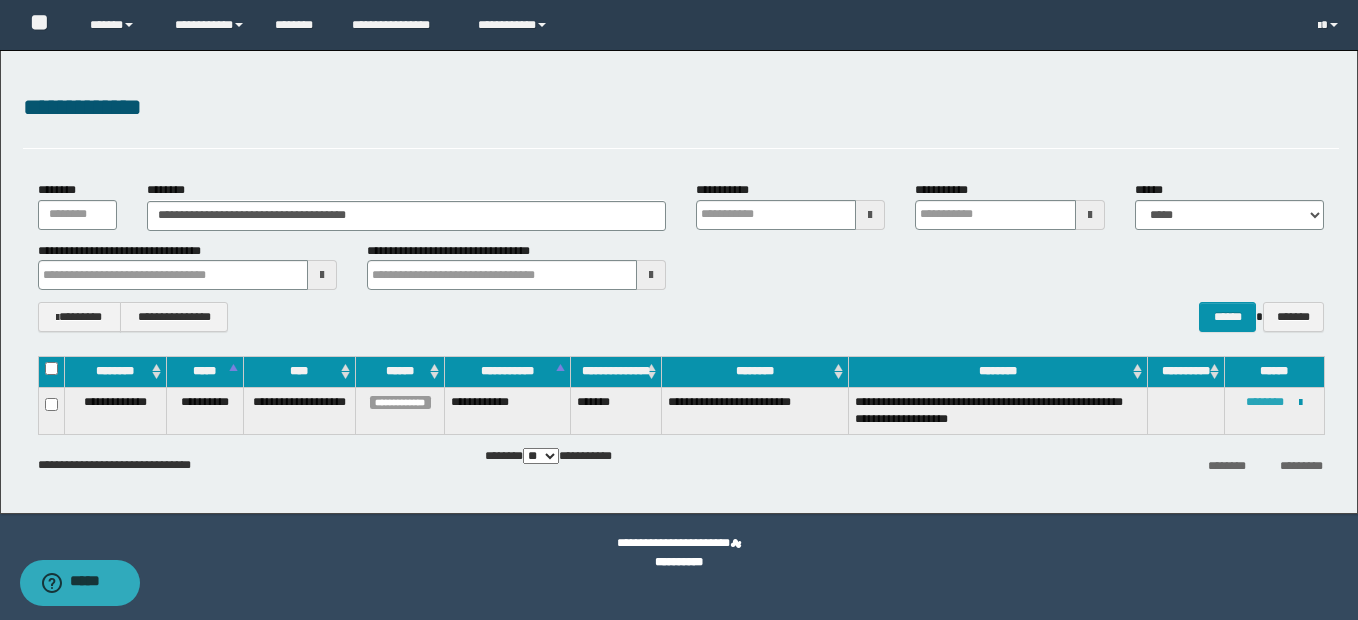 click on "********" at bounding box center [1265, 402] 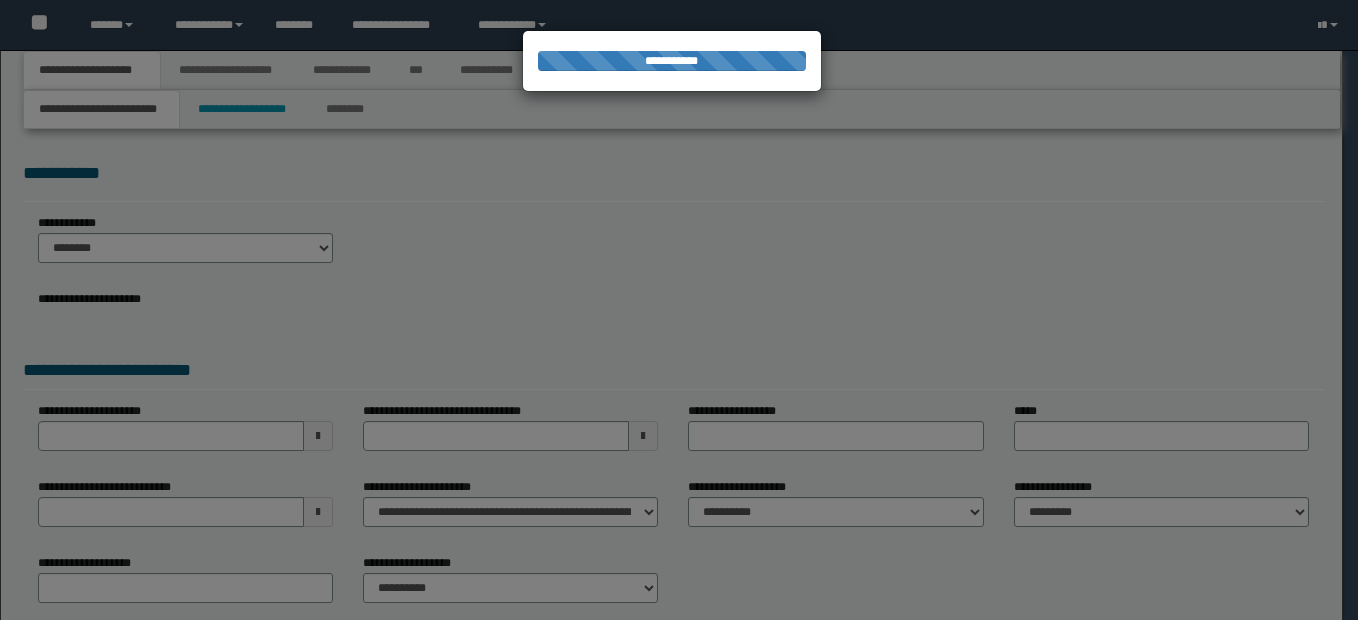 scroll, scrollTop: 0, scrollLeft: 0, axis: both 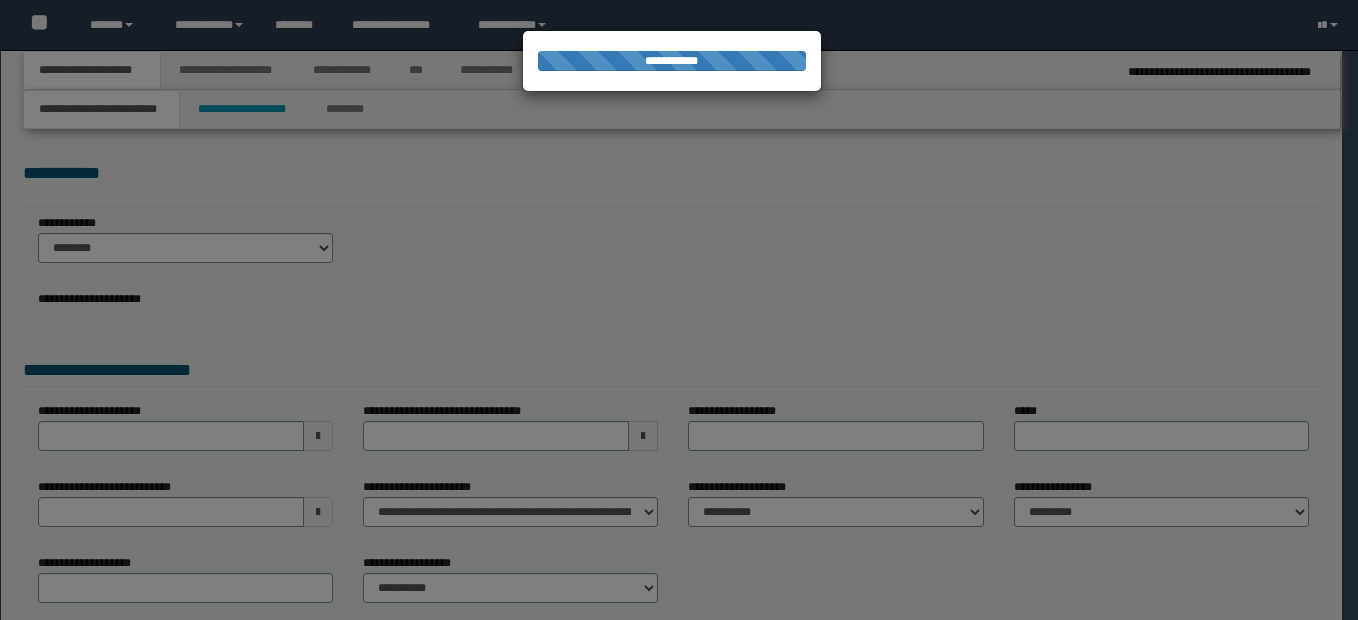 type on "**********" 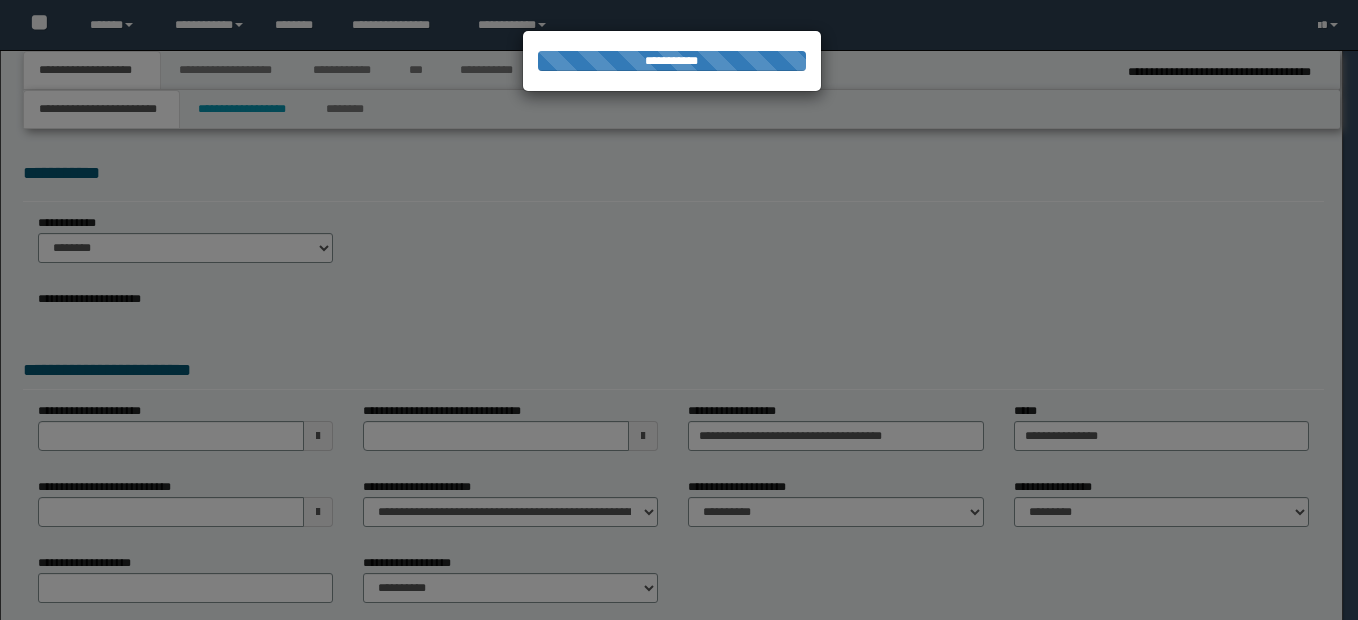 select on "*" 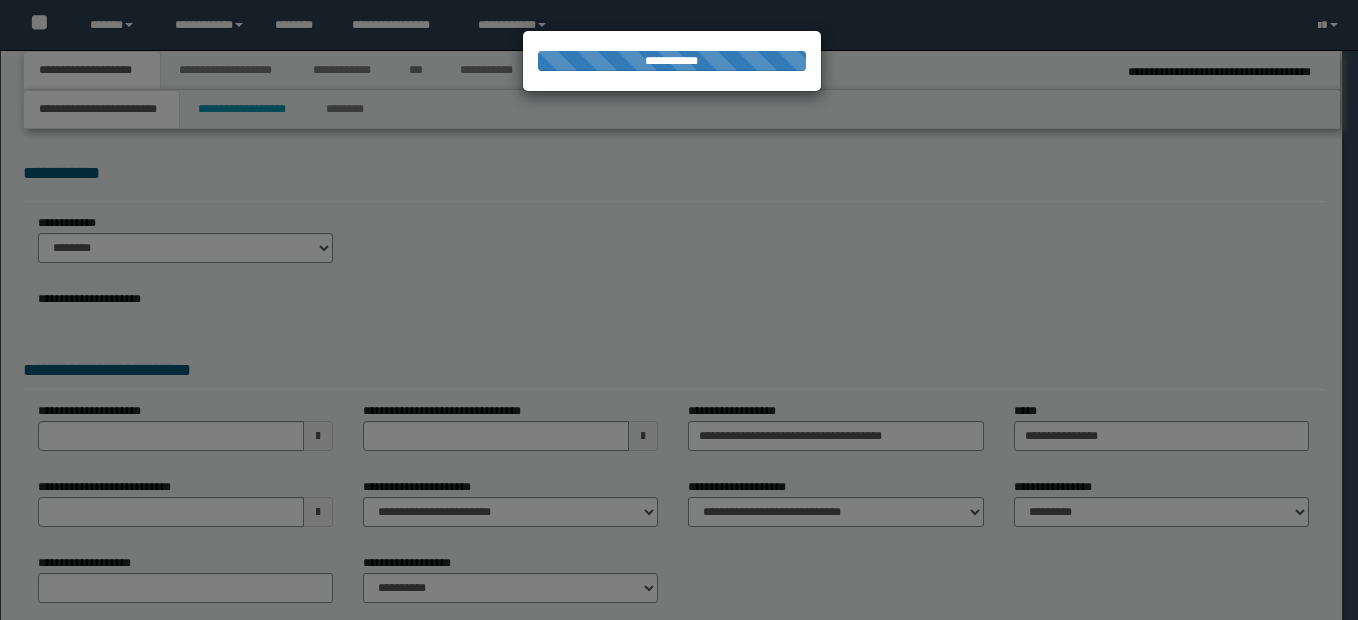 scroll, scrollTop: 0, scrollLeft: 0, axis: both 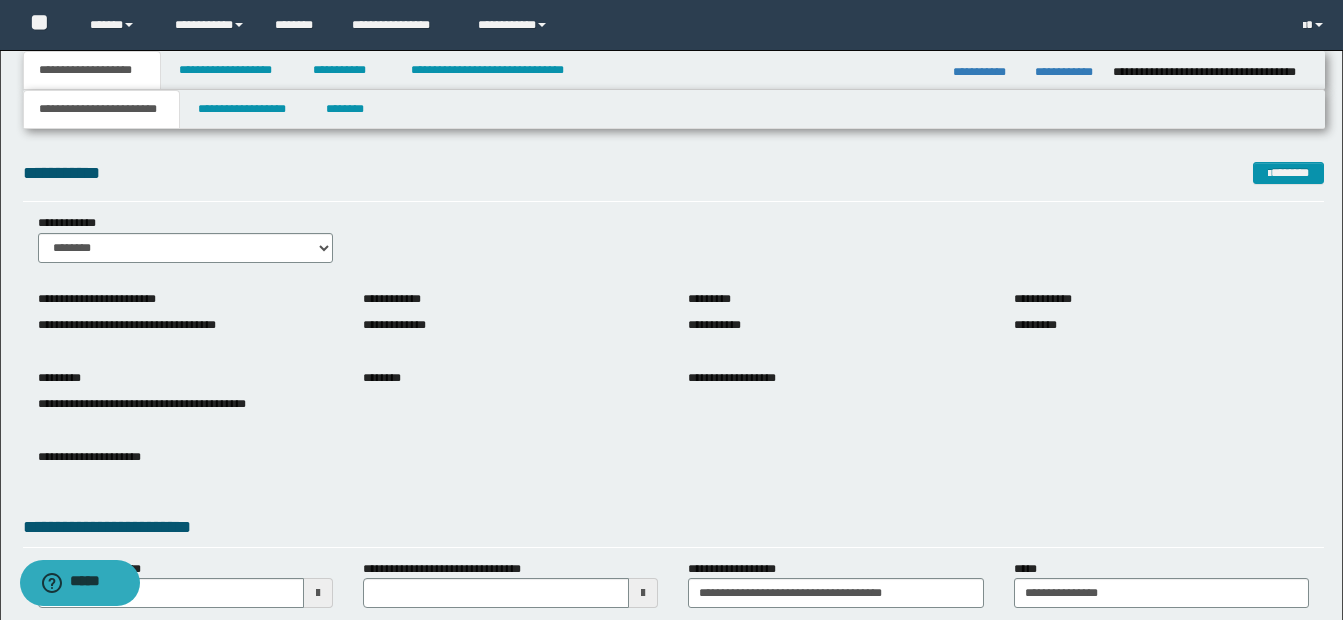 click on "**********" at bounding box center (673, 246) 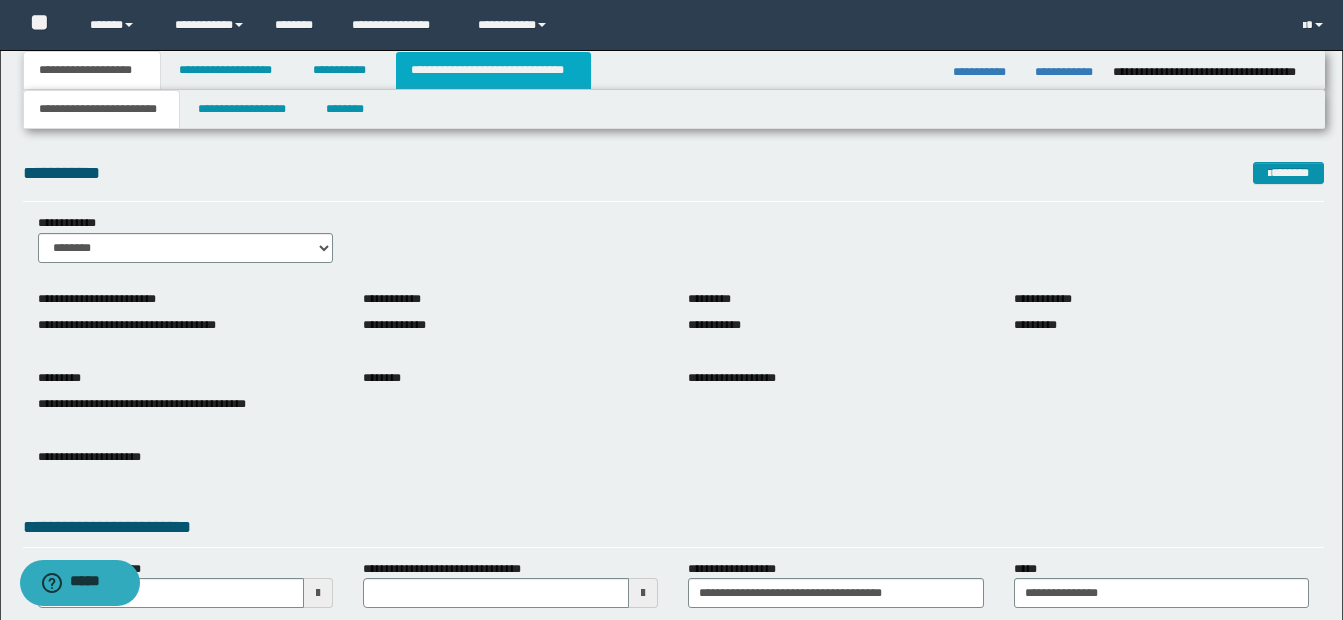 click on "**********" at bounding box center [493, 70] 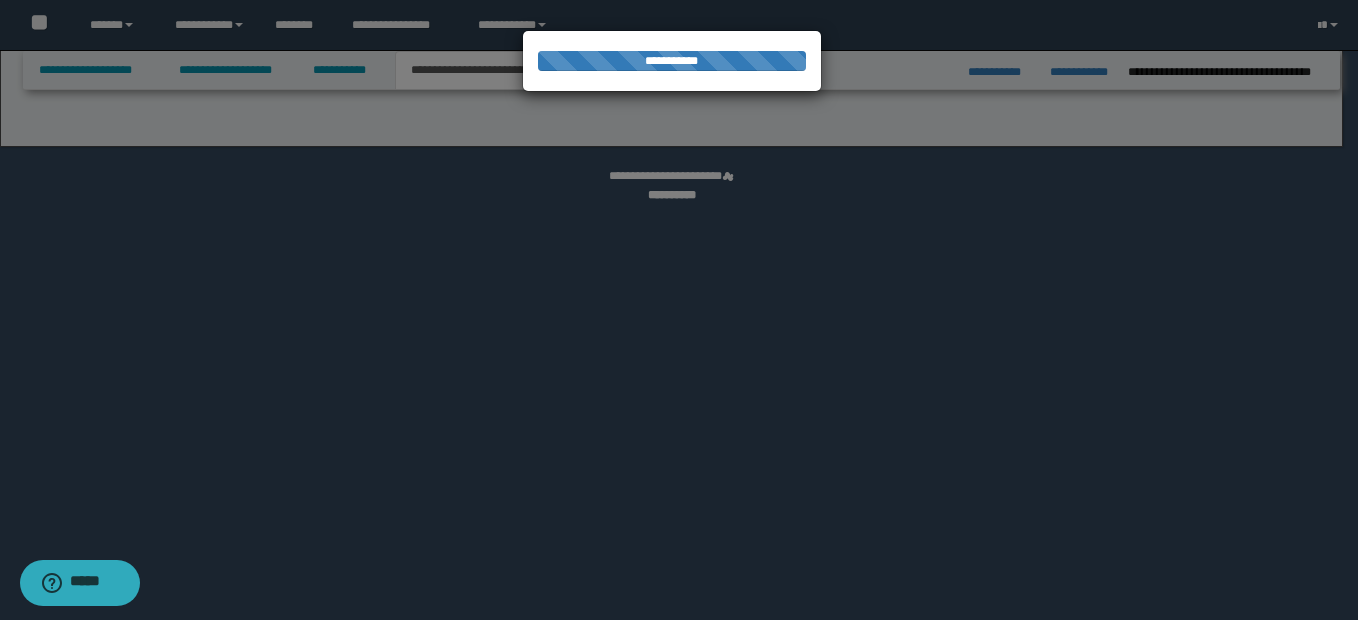 select on "*" 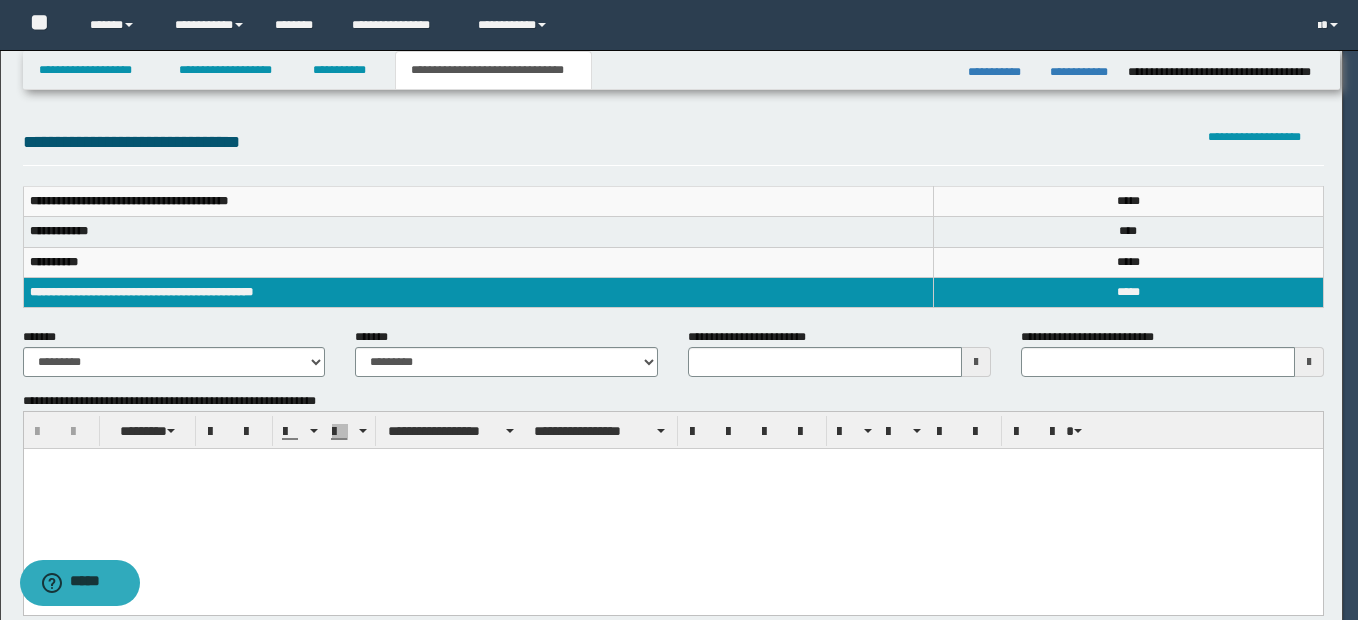 scroll, scrollTop: 0, scrollLeft: 0, axis: both 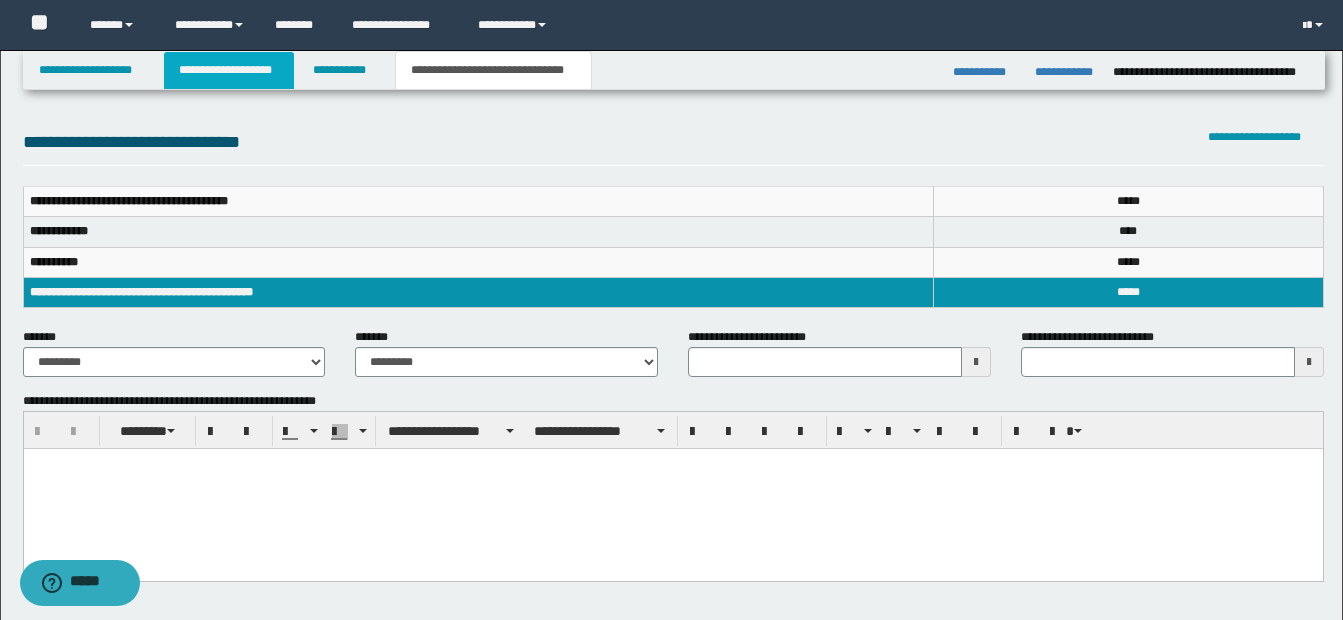 click on "**********" at bounding box center (229, 70) 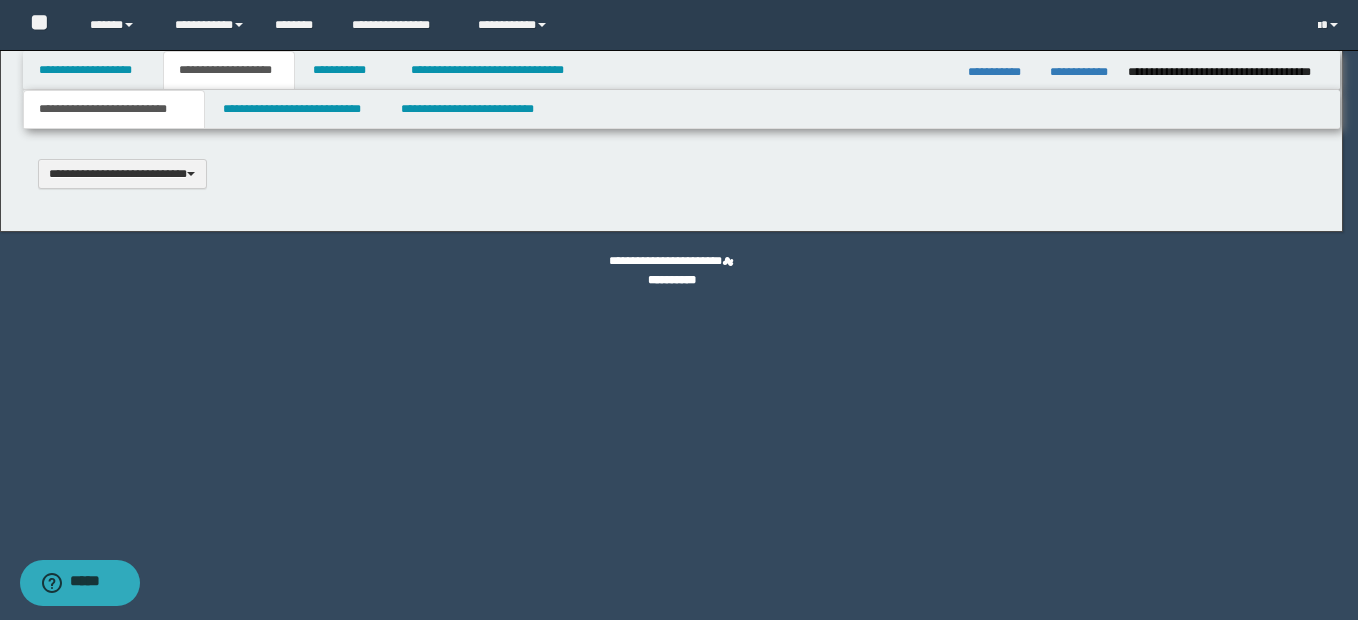 scroll, scrollTop: 0, scrollLeft: 0, axis: both 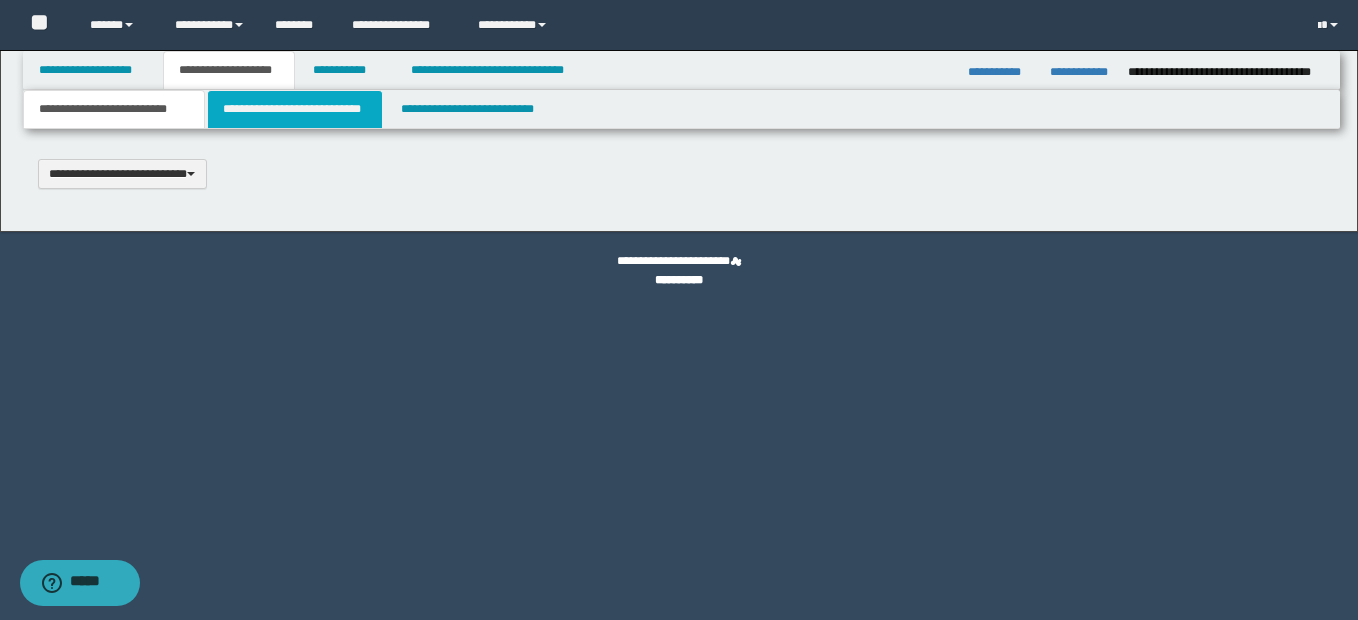 click on "**********" at bounding box center [295, 109] 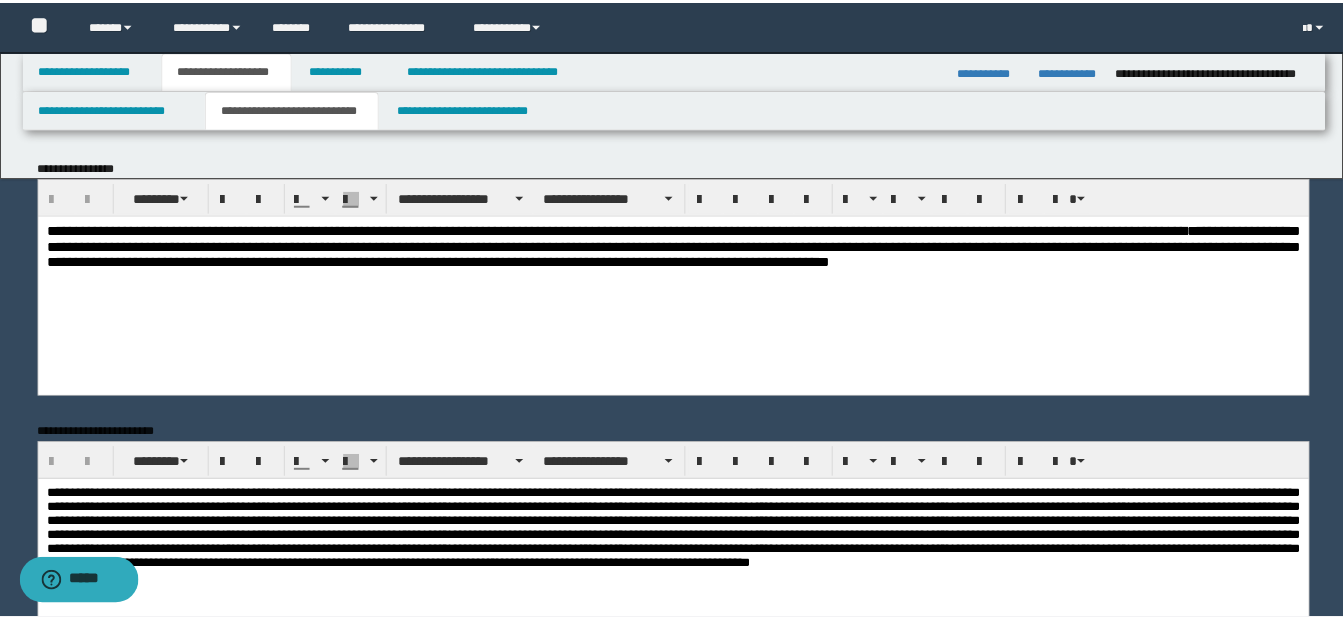 scroll, scrollTop: 0, scrollLeft: 0, axis: both 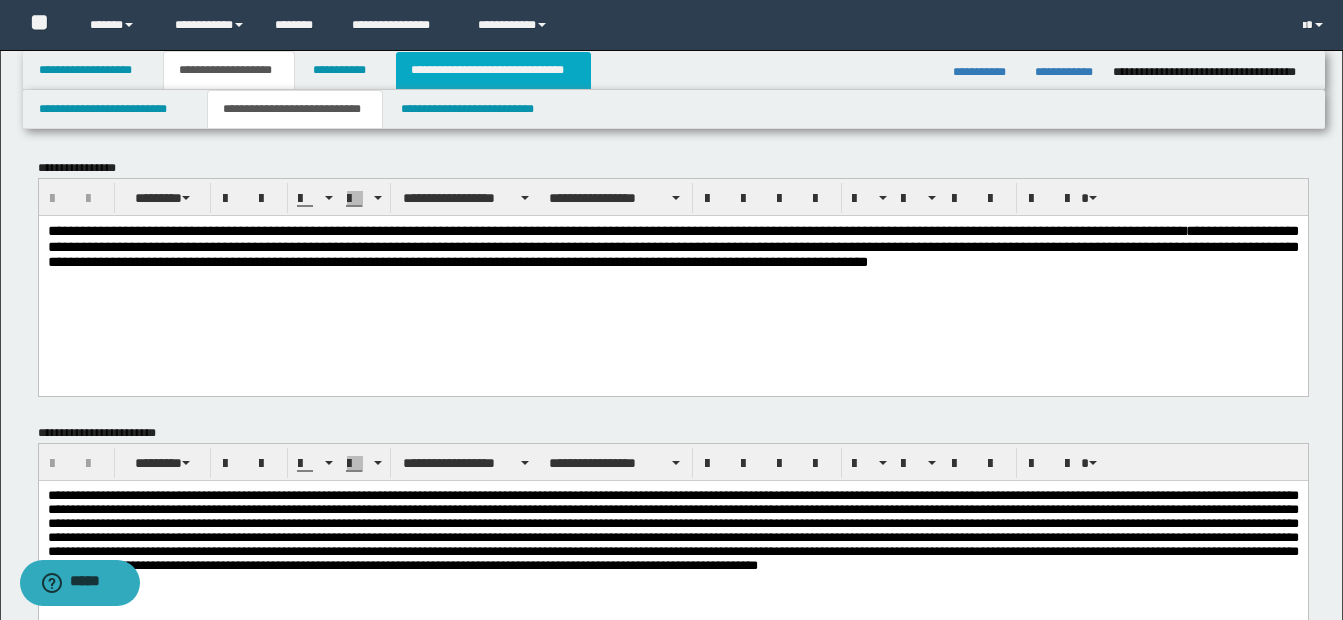 click on "**********" at bounding box center (493, 70) 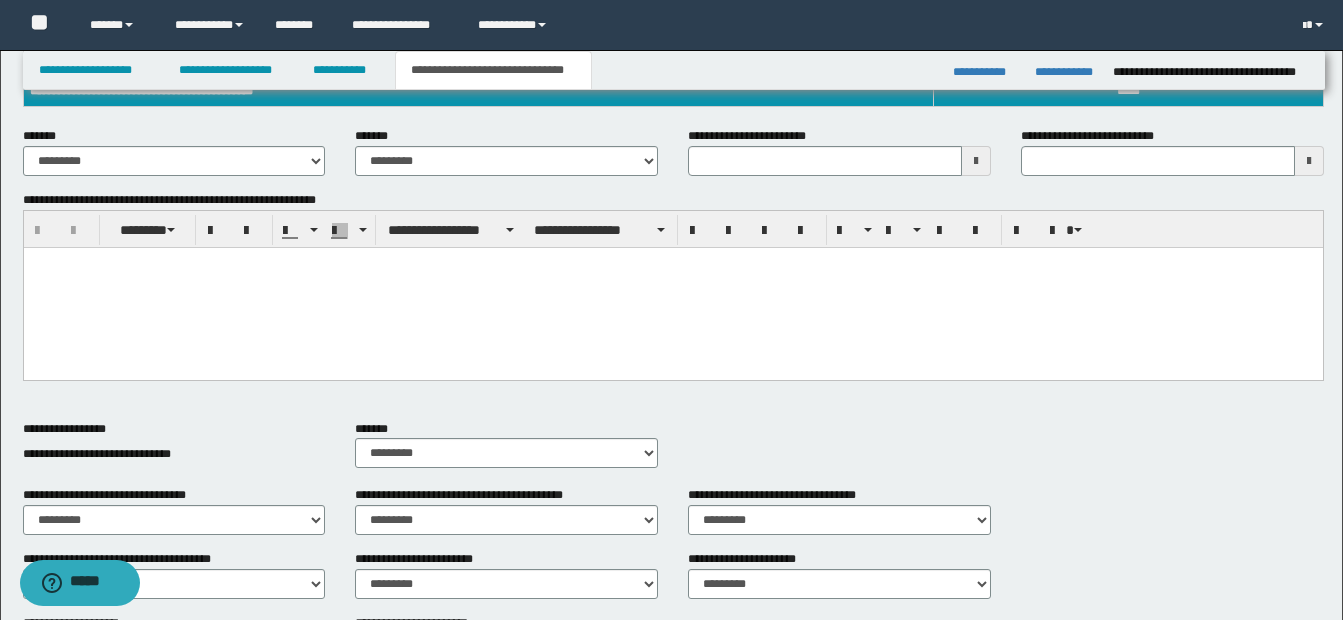 scroll, scrollTop: 634, scrollLeft: 0, axis: vertical 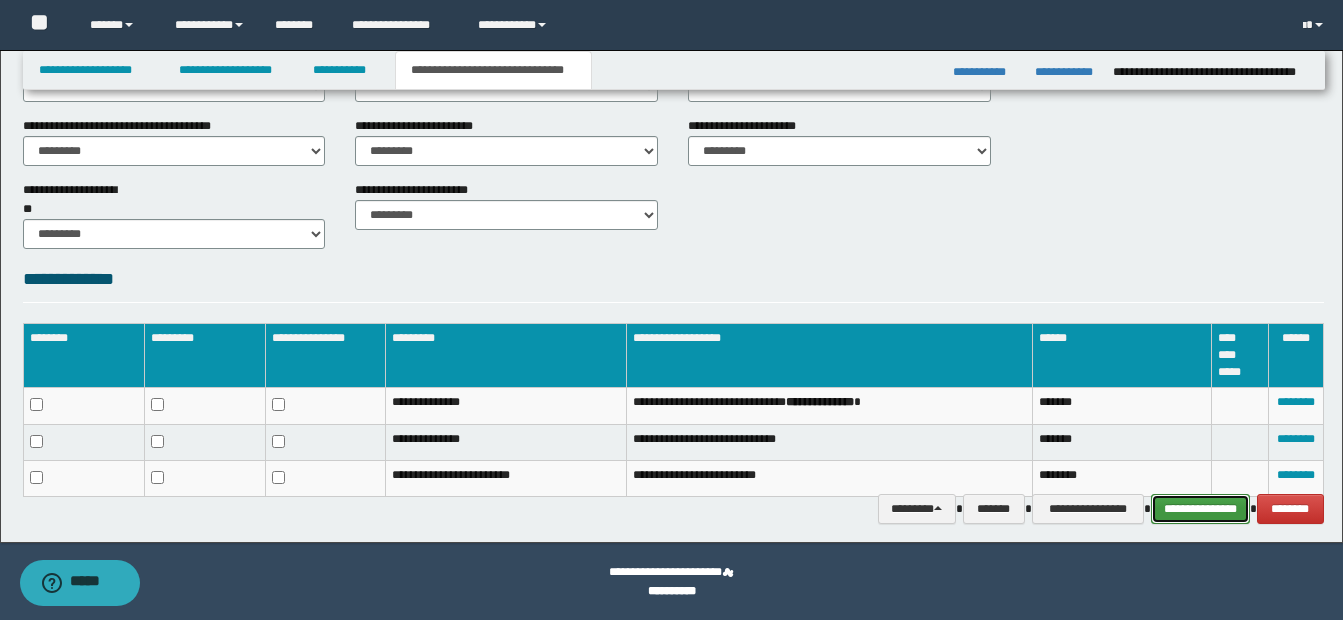 click on "**********" at bounding box center (1200, 509) 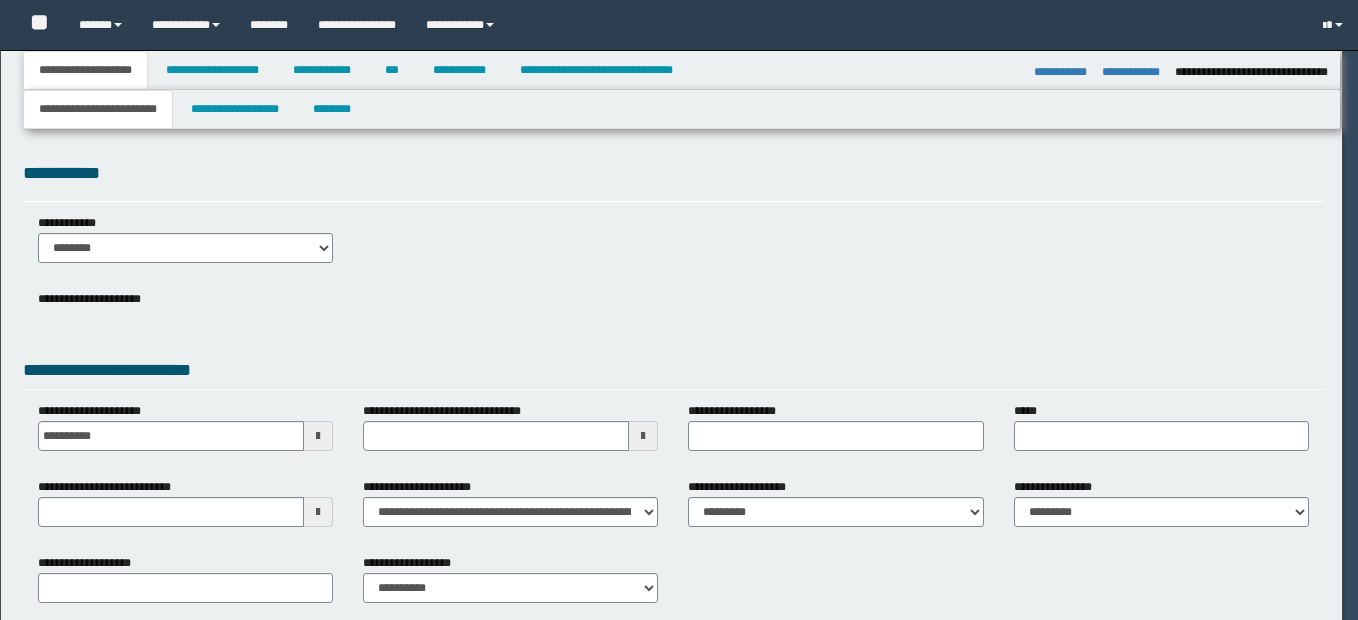 select on "*" 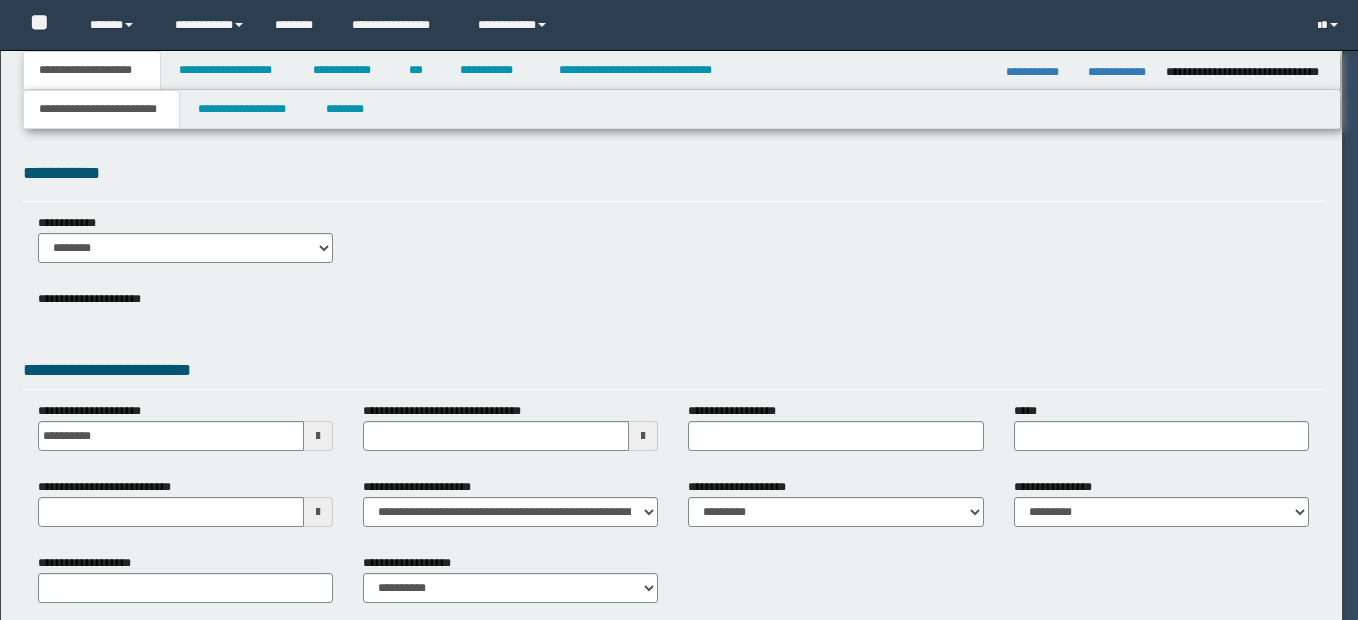 scroll, scrollTop: 0, scrollLeft: 0, axis: both 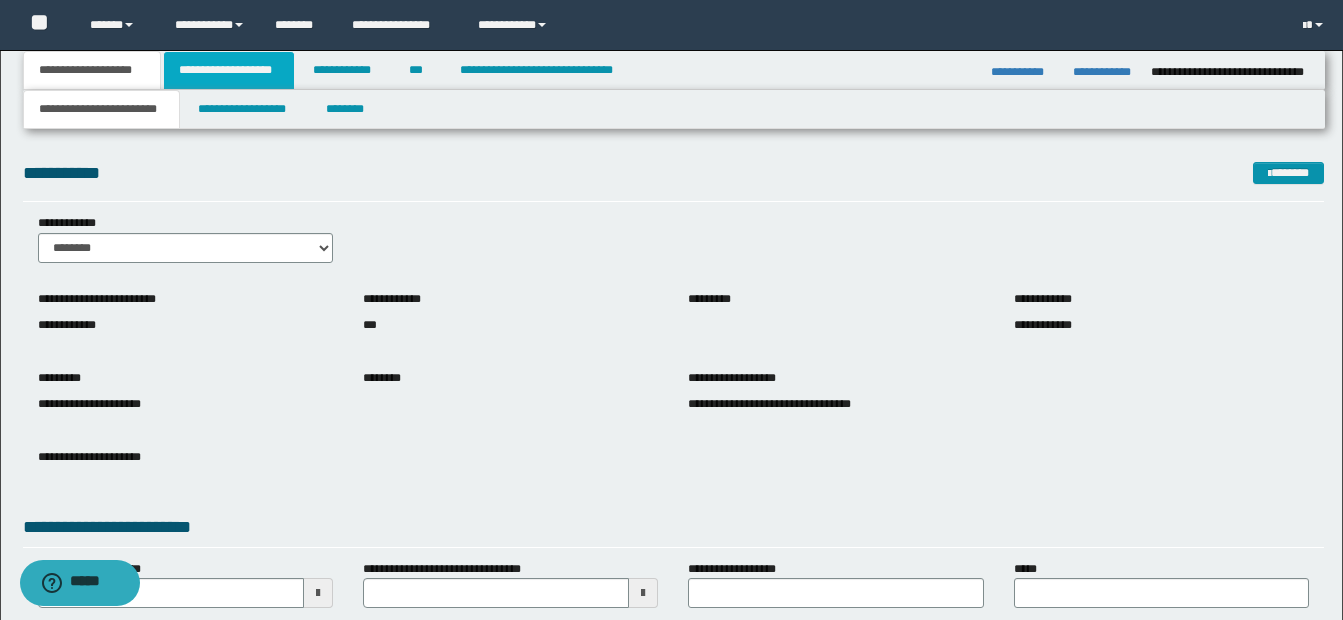 click on "**********" at bounding box center [229, 70] 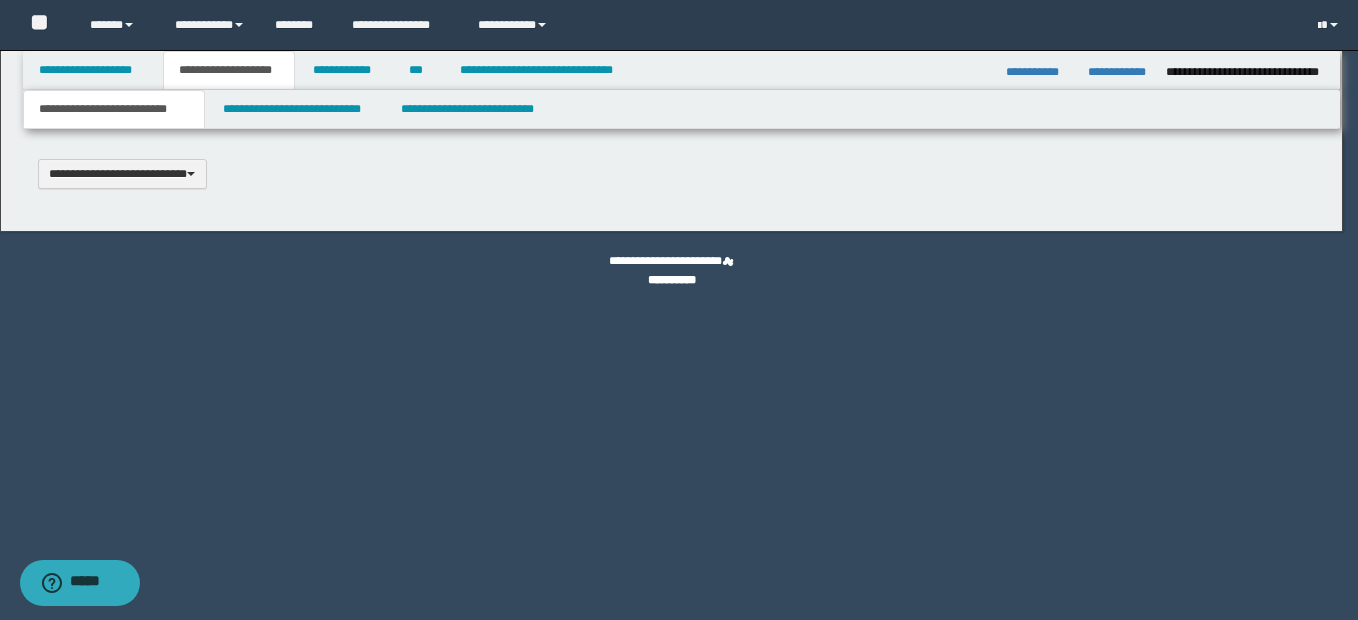 scroll, scrollTop: 0, scrollLeft: 0, axis: both 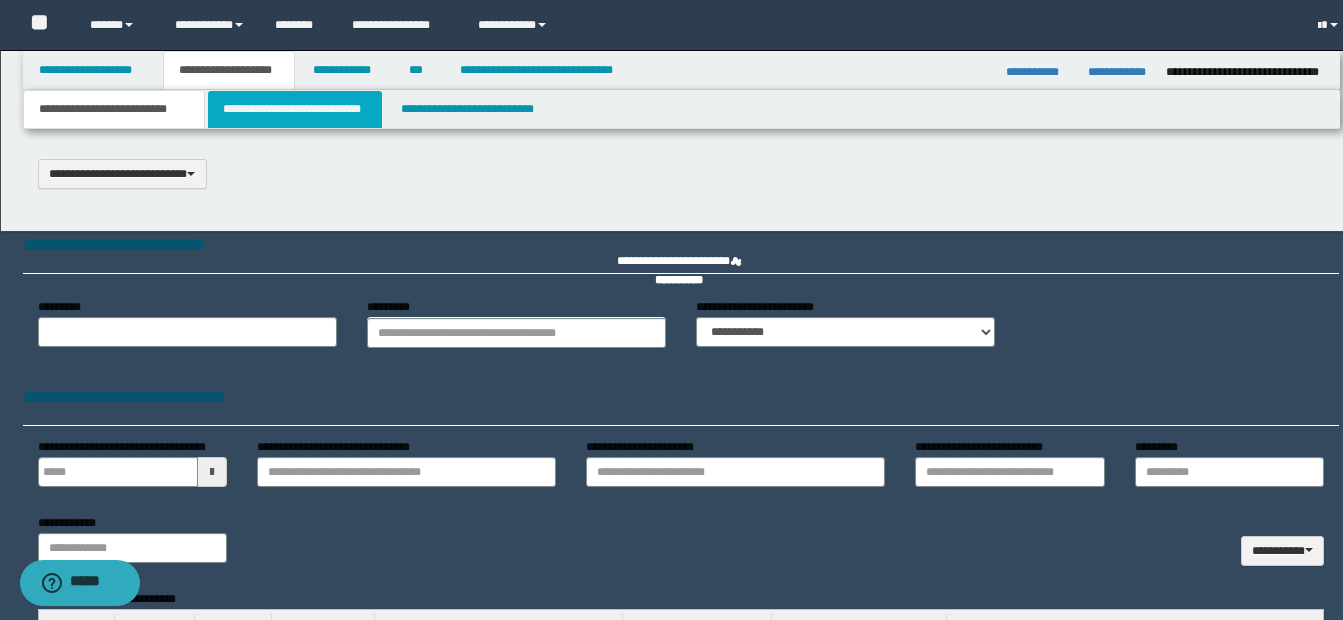 select on "*" 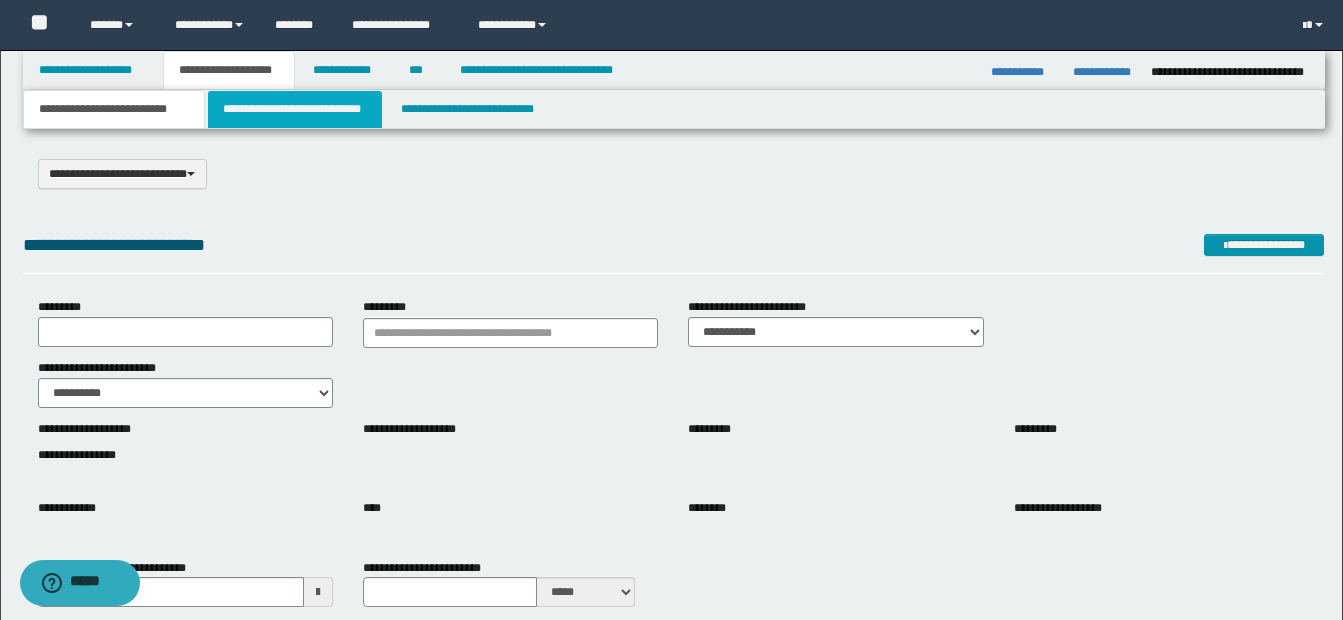 click on "**********" at bounding box center [295, 109] 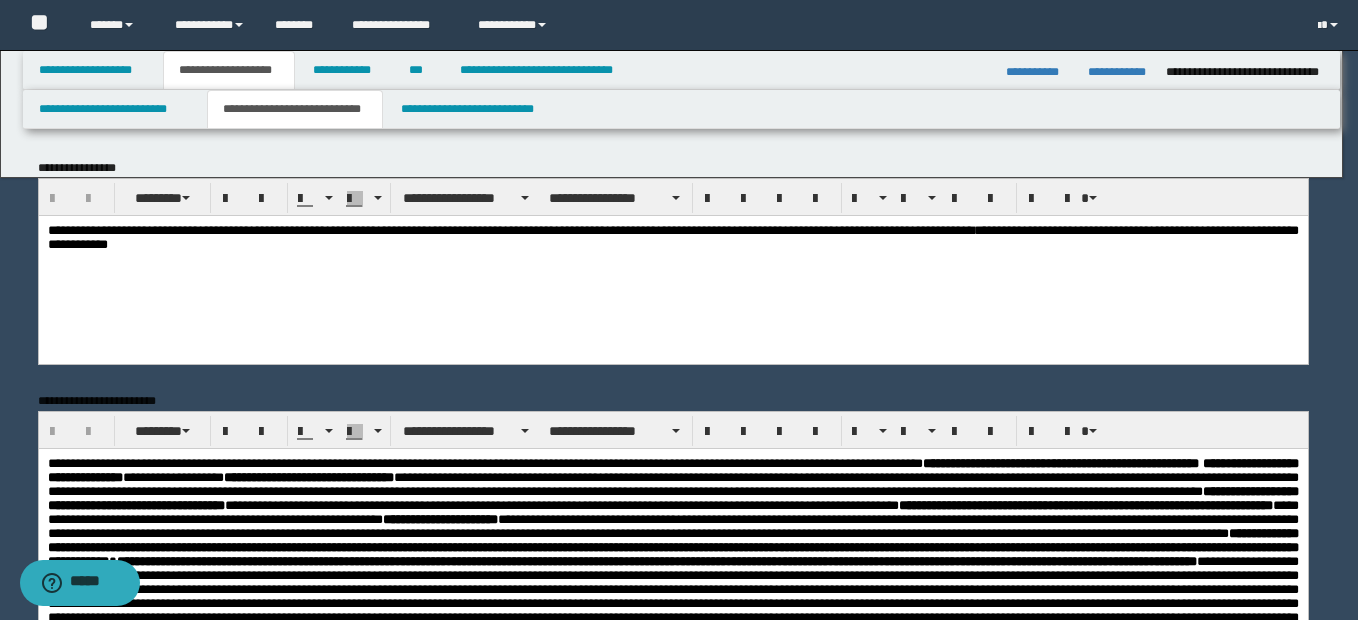 scroll, scrollTop: 0, scrollLeft: 0, axis: both 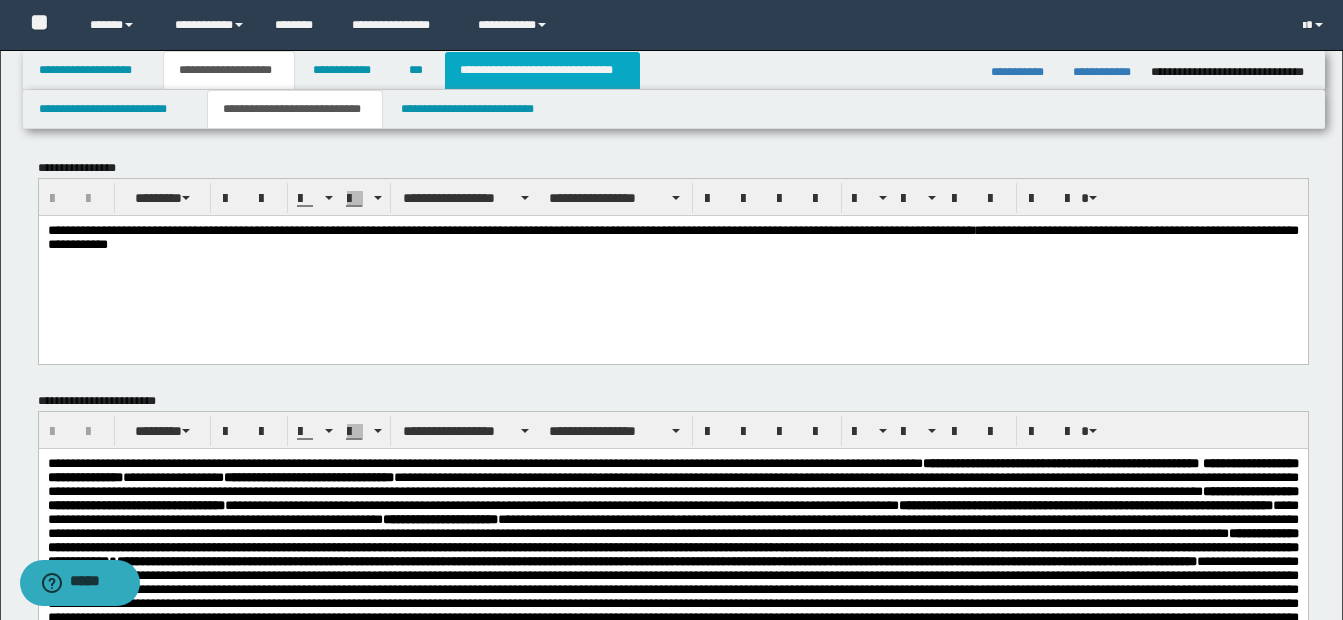 click on "**********" at bounding box center [542, 70] 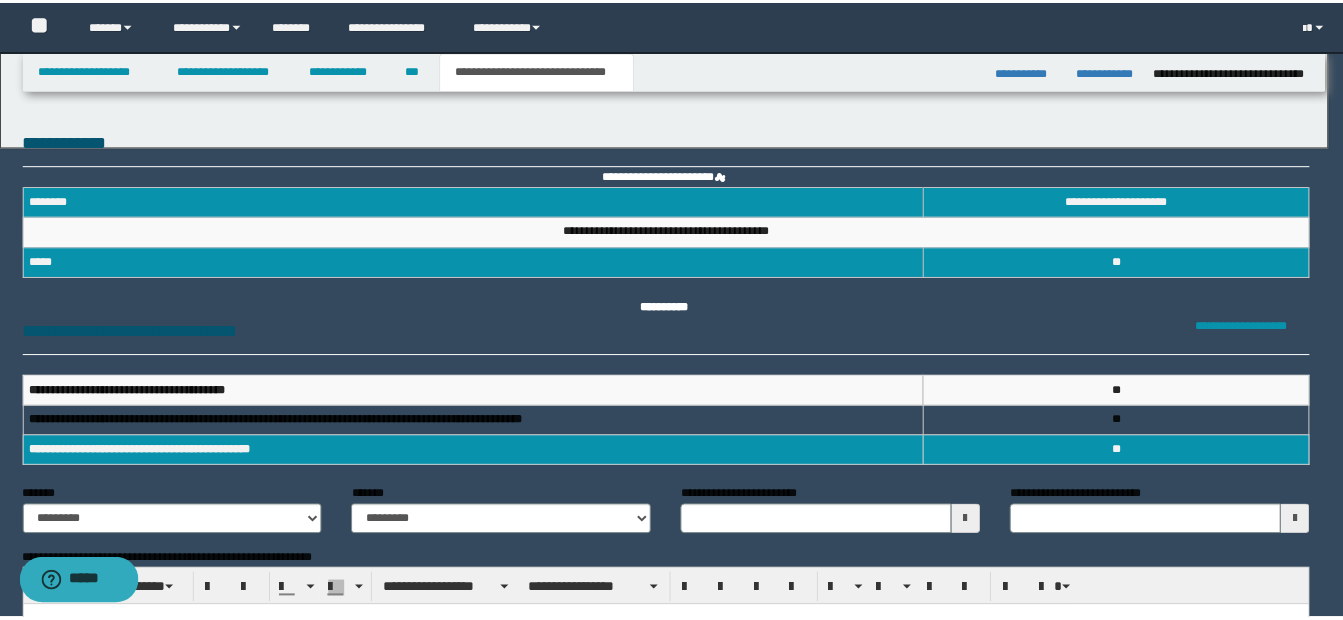 scroll, scrollTop: 0, scrollLeft: 0, axis: both 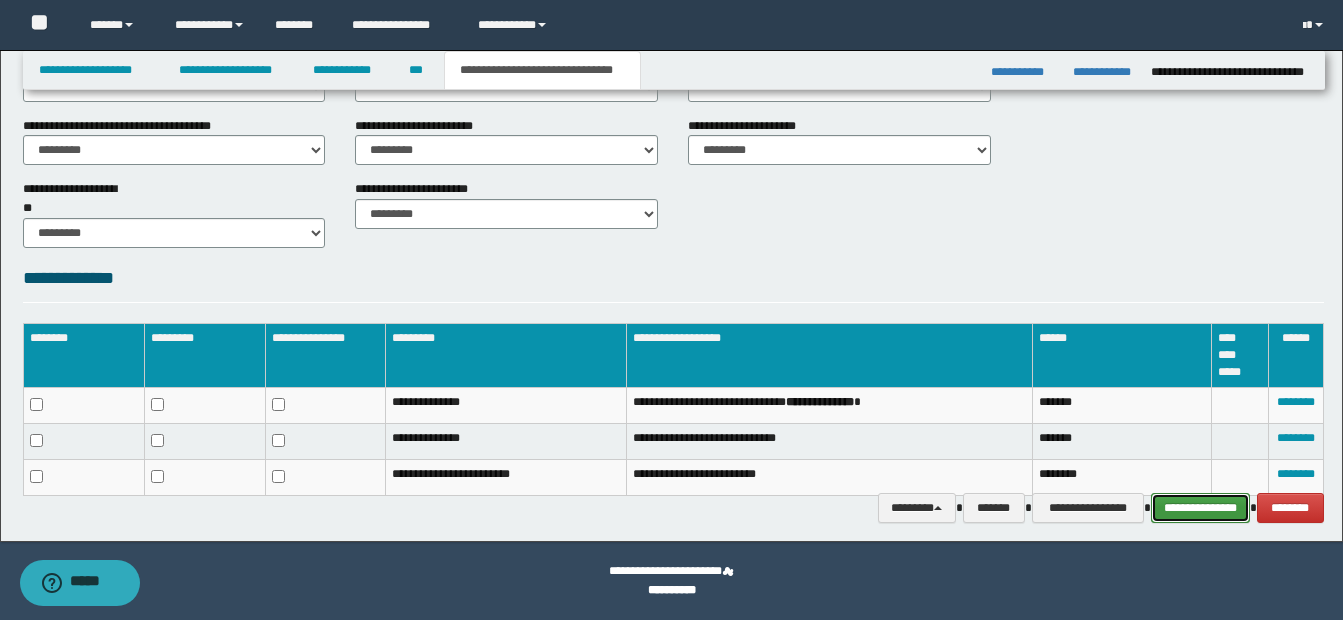 click on "**********" at bounding box center [1200, 508] 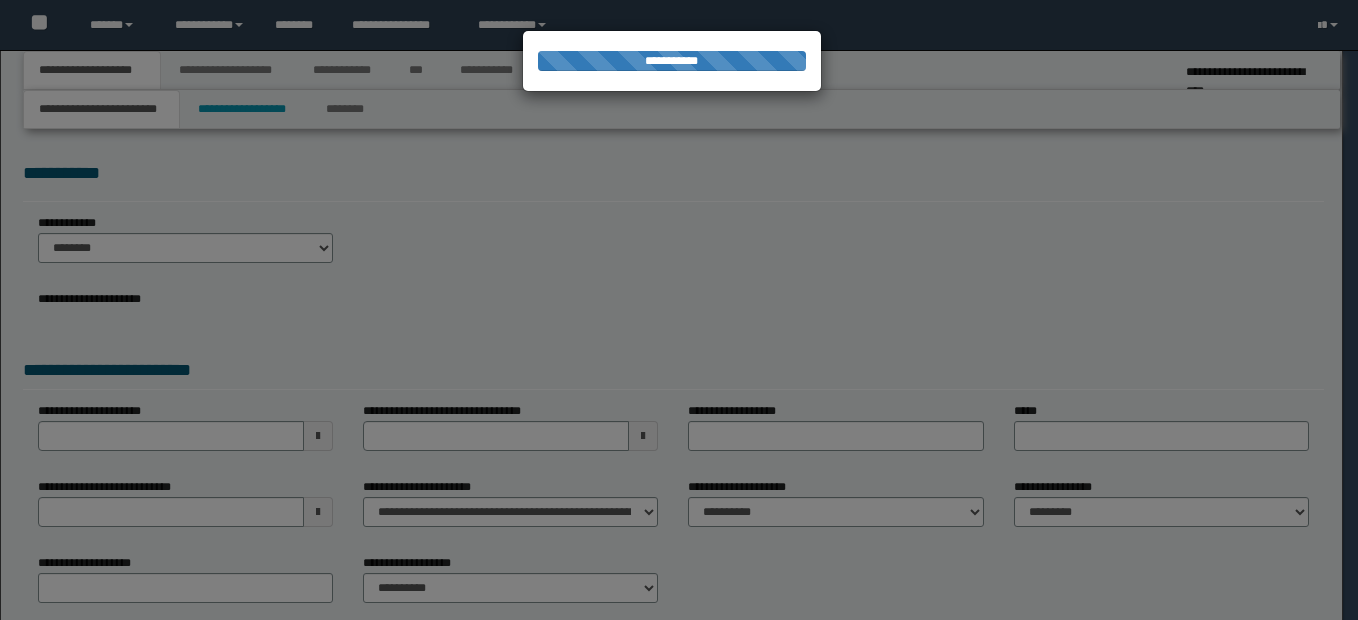 scroll, scrollTop: 0, scrollLeft: 0, axis: both 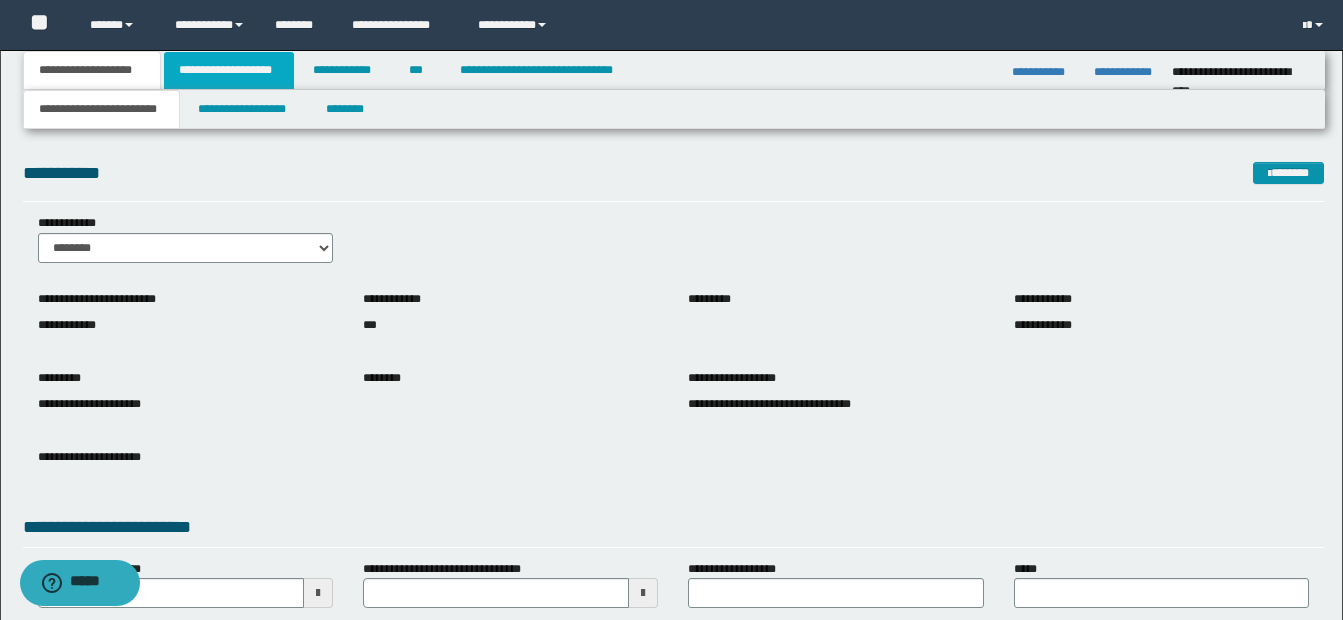 click on "**********" at bounding box center (229, 70) 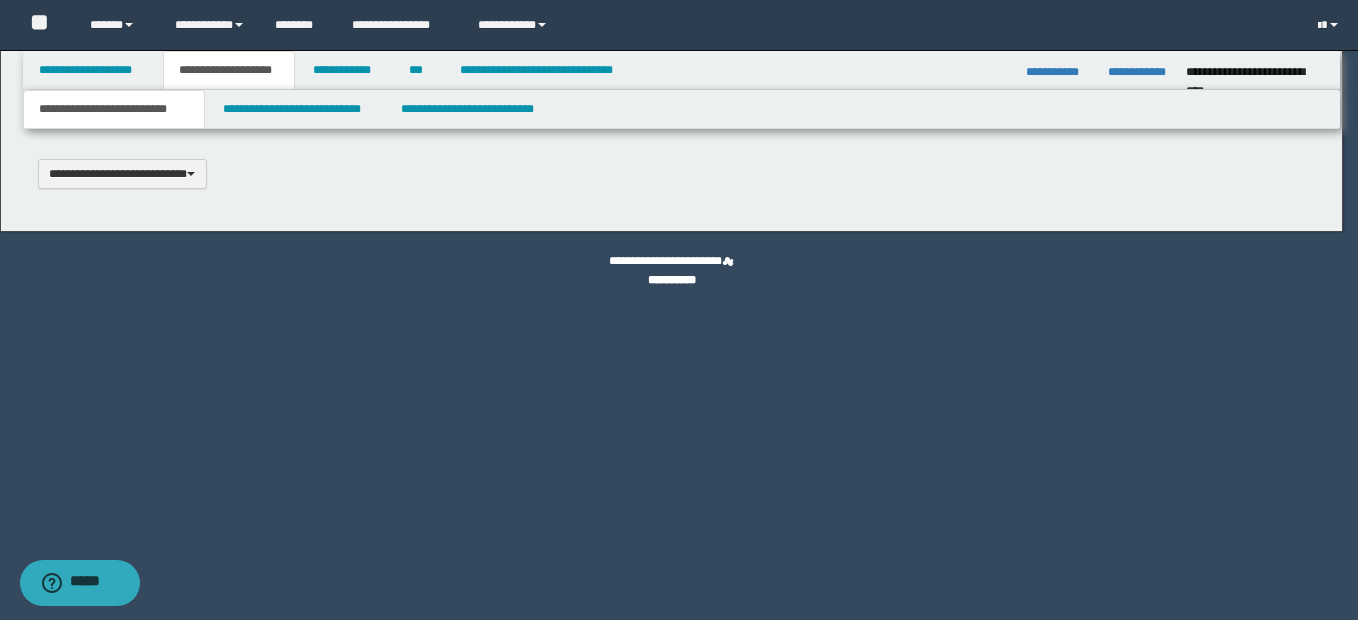 scroll, scrollTop: 0, scrollLeft: 0, axis: both 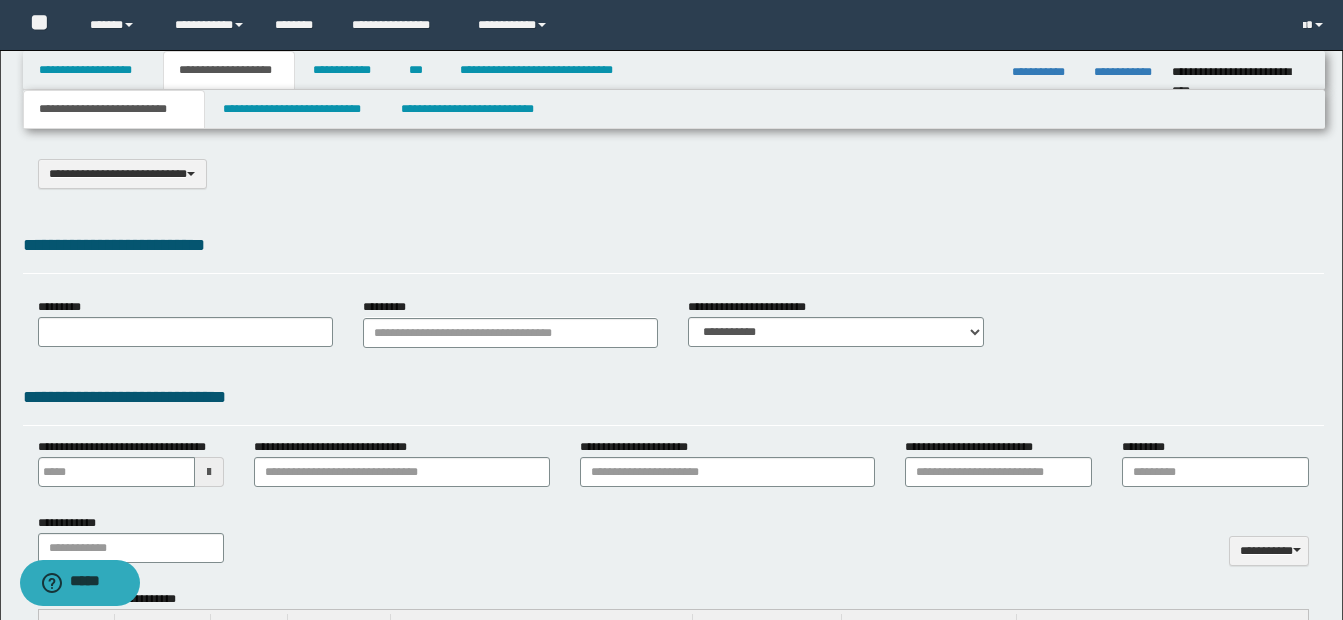 select on "*" 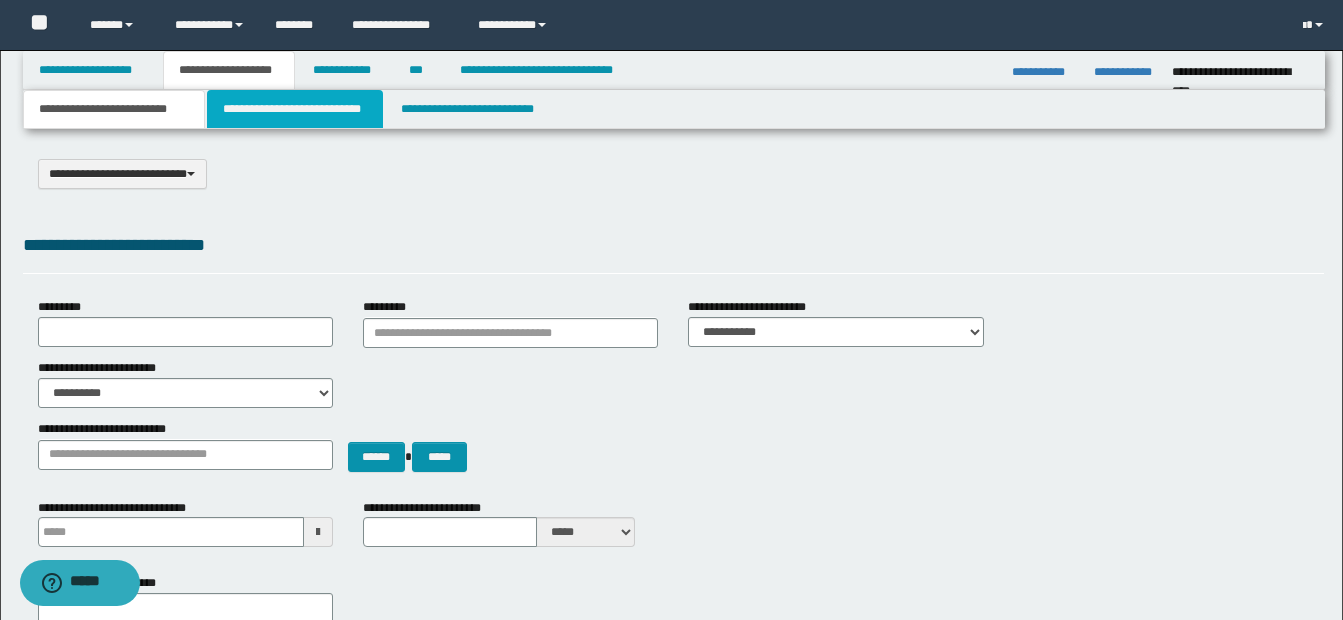 click on "**********" at bounding box center [295, 109] 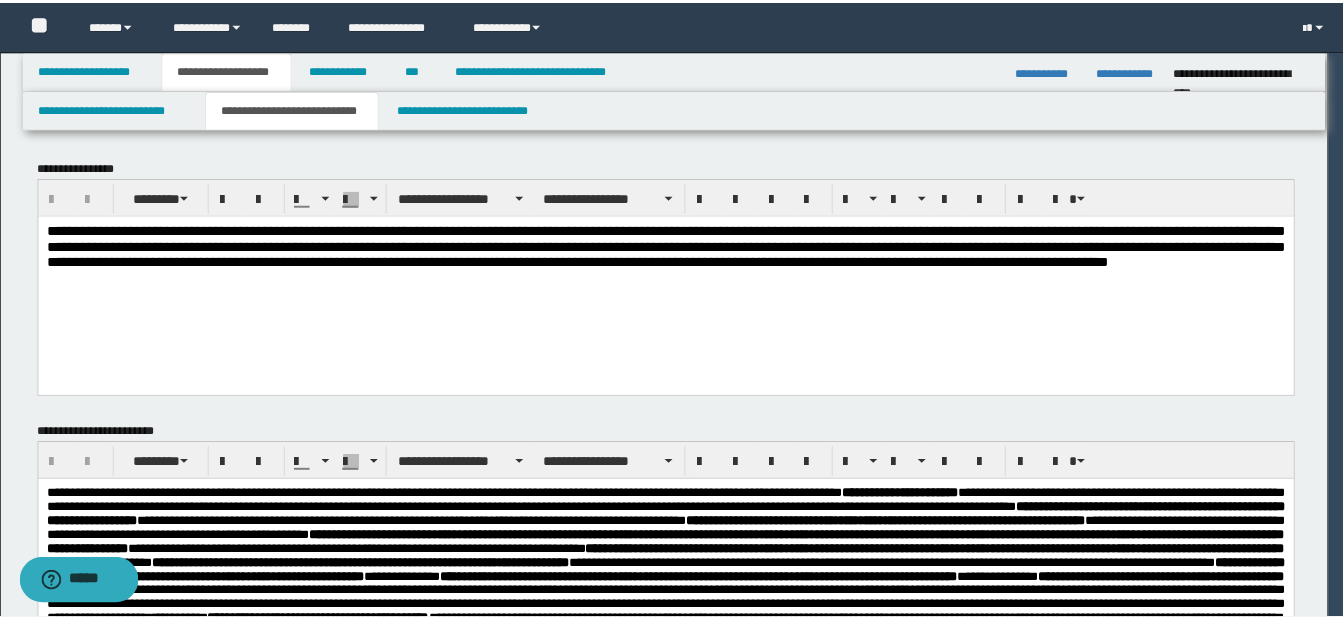 scroll, scrollTop: 0, scrollLeft: 0, axis: both 